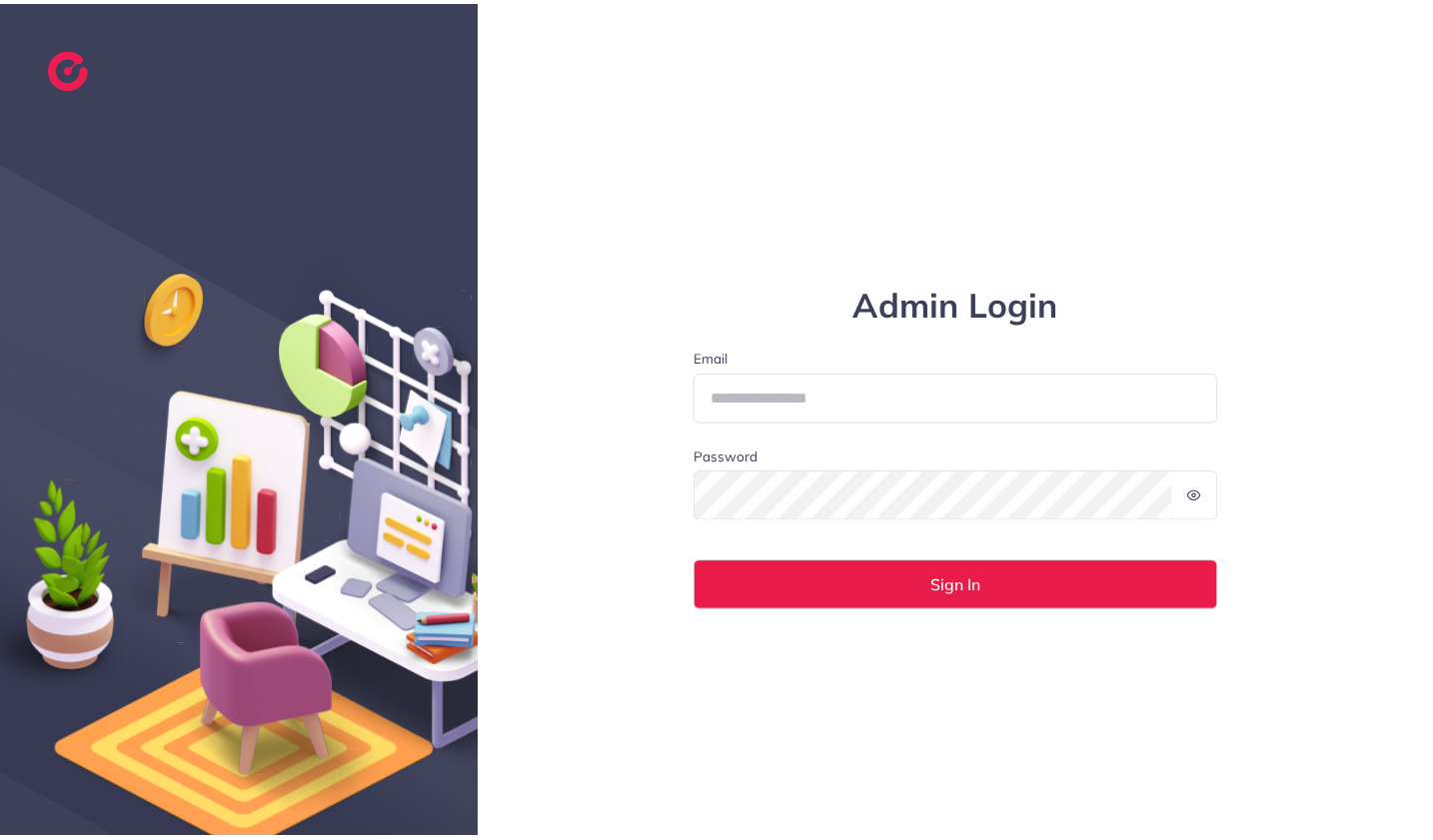 scroll, scrollTop: 0, scrollLeft: 0, axis: both 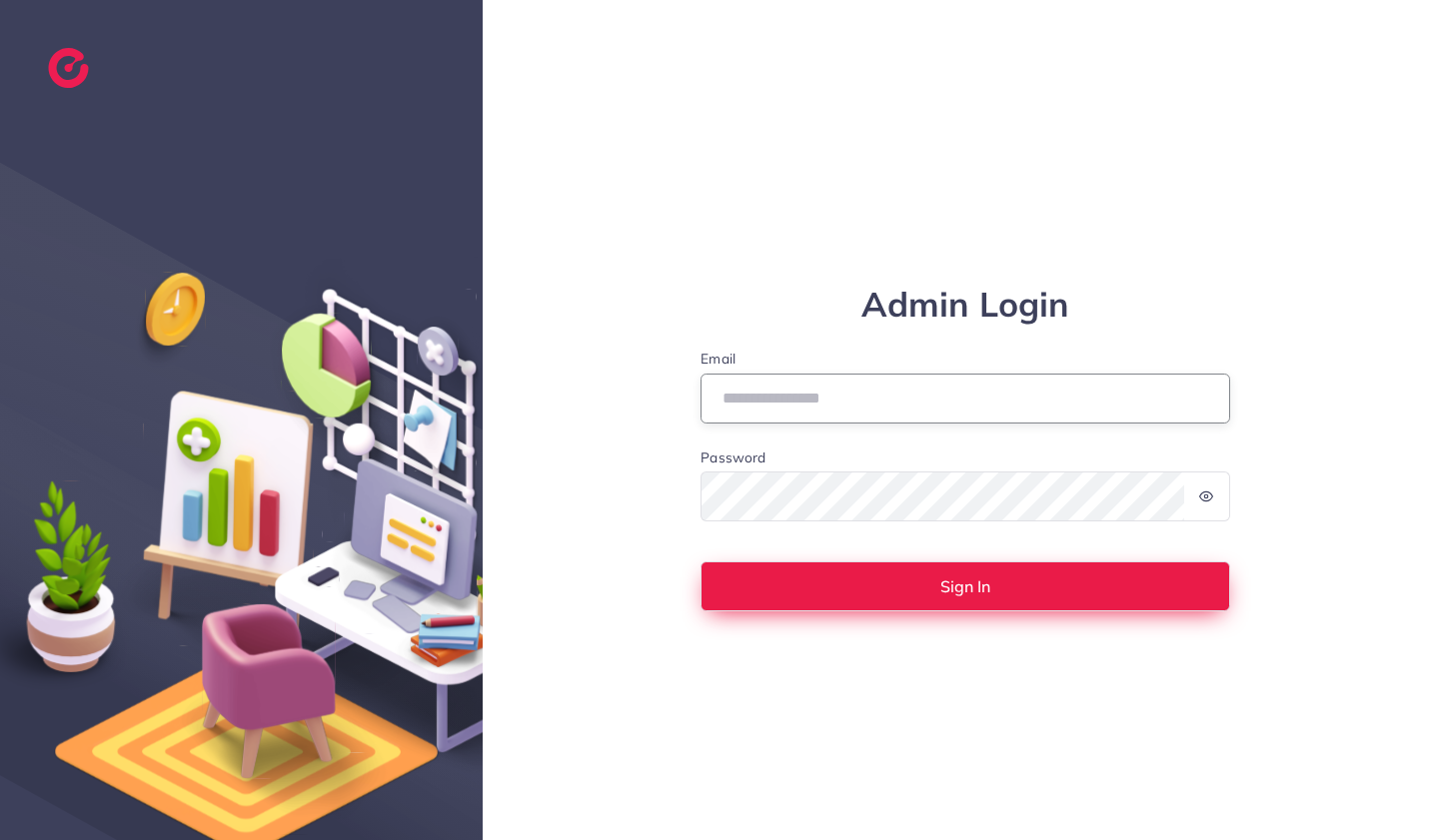 type on "**********" 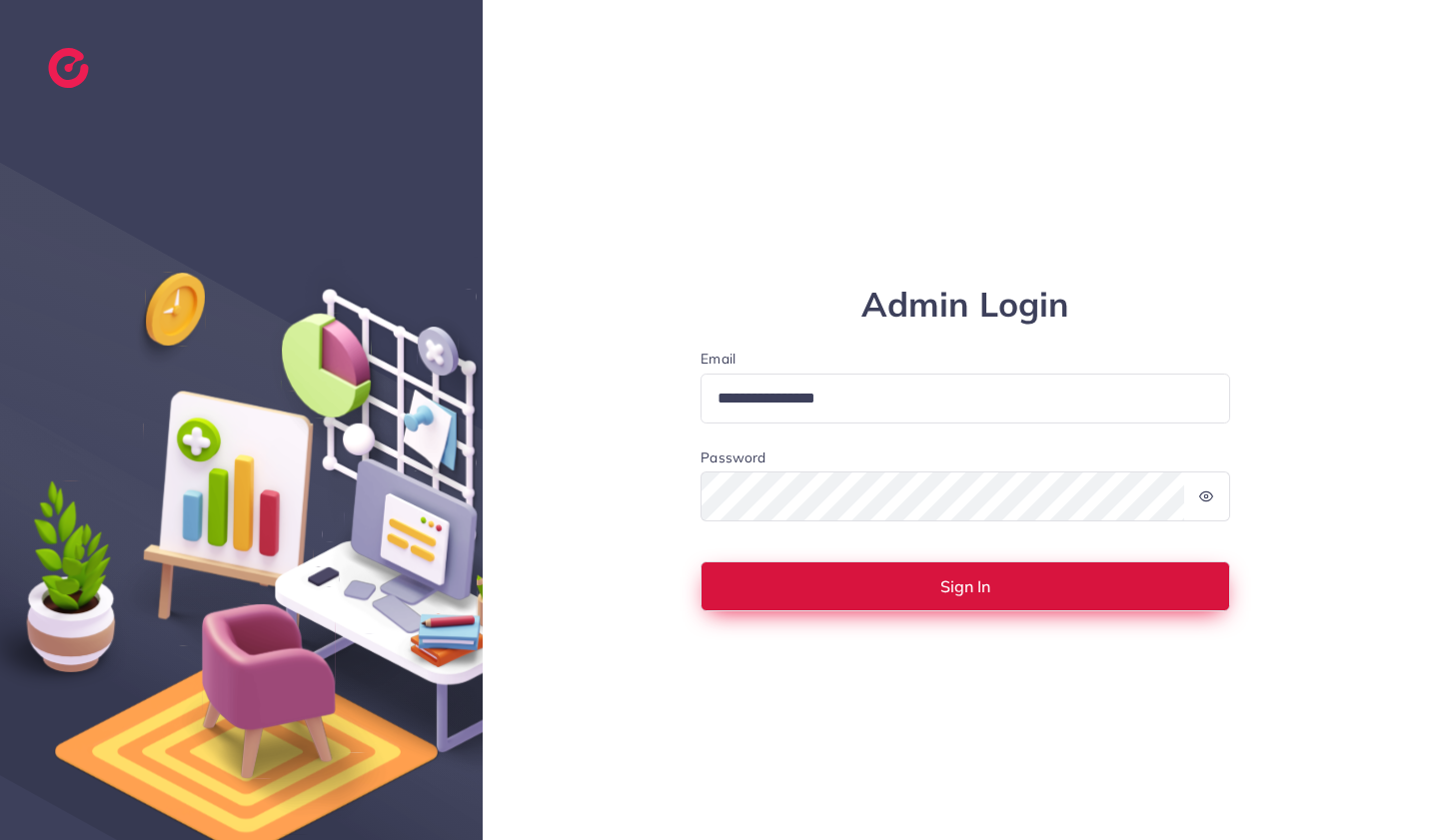 click on "Sign In" at bounding box center (965, 586) 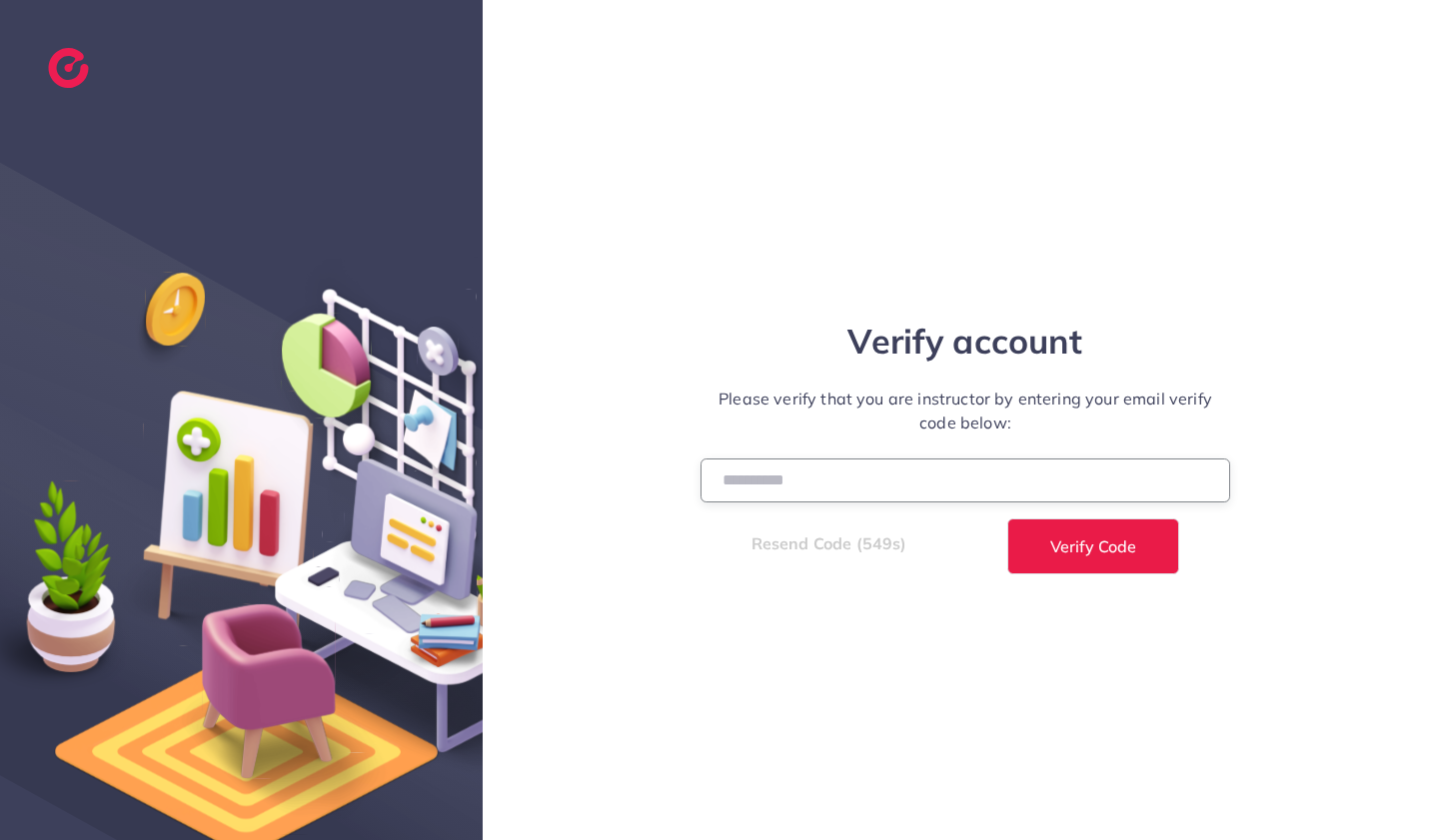 click at bounding box center [965, 479] 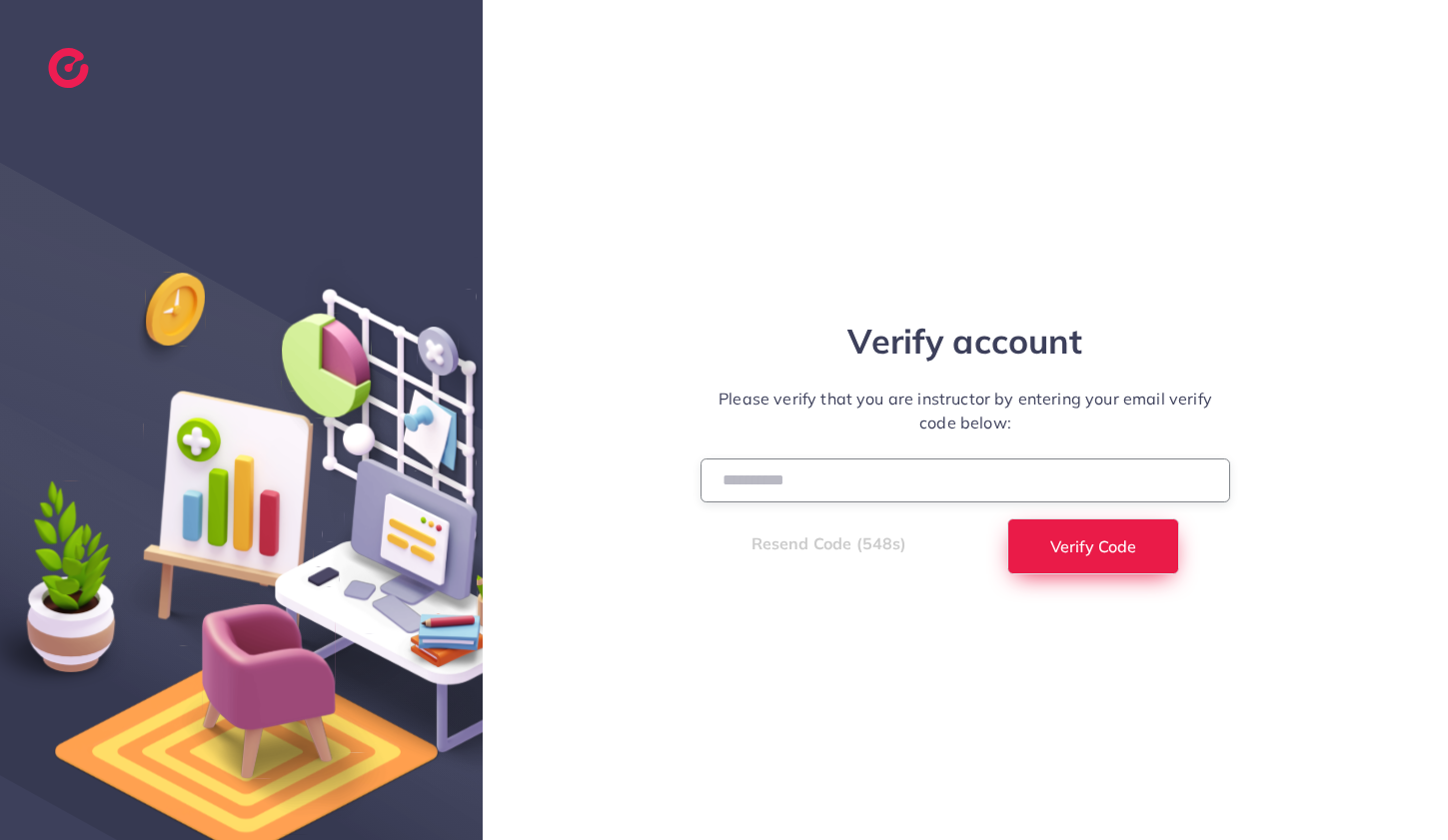 type on "******" 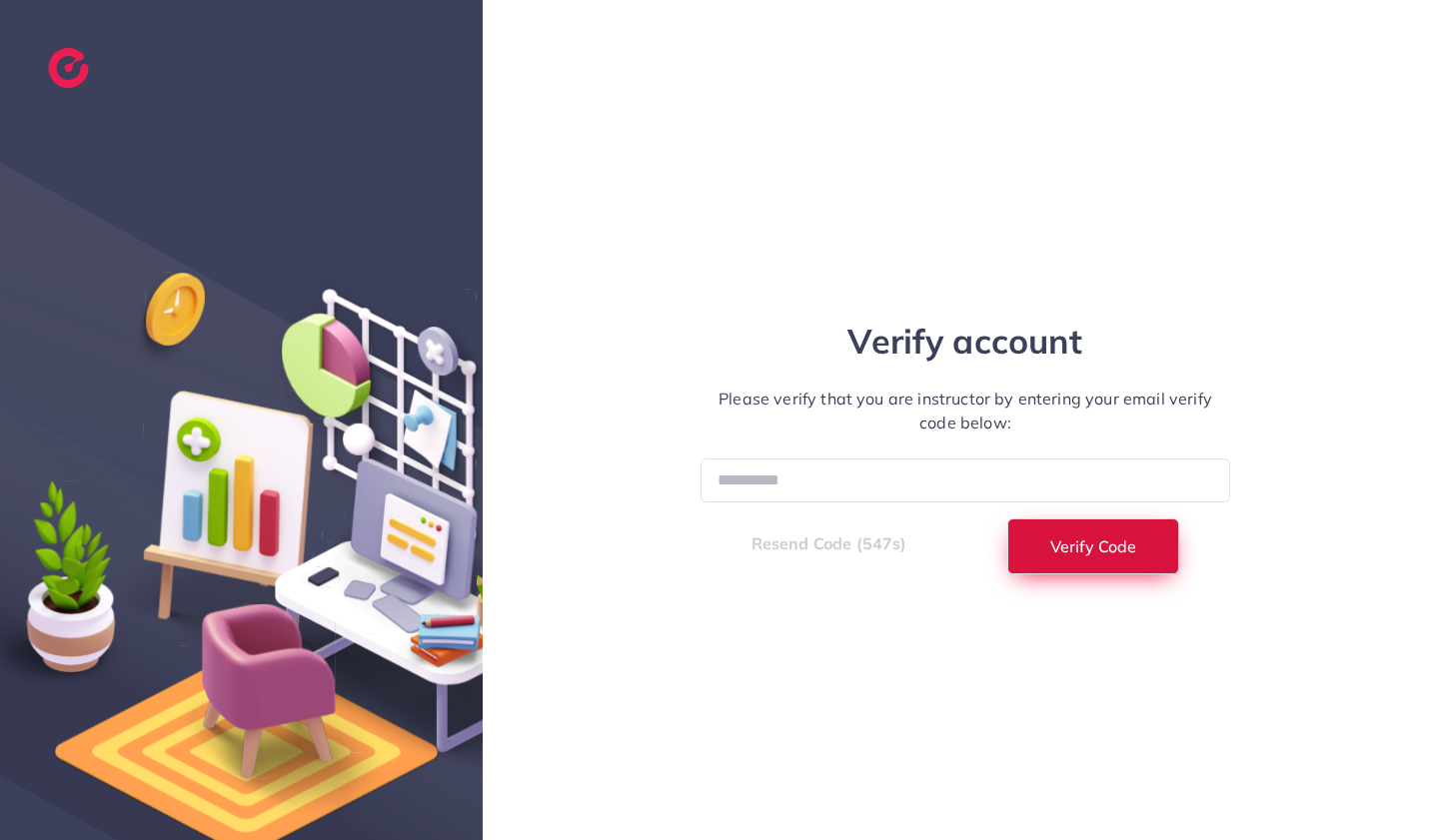 click on "Verify Code" at bounding box center (1093, 546) 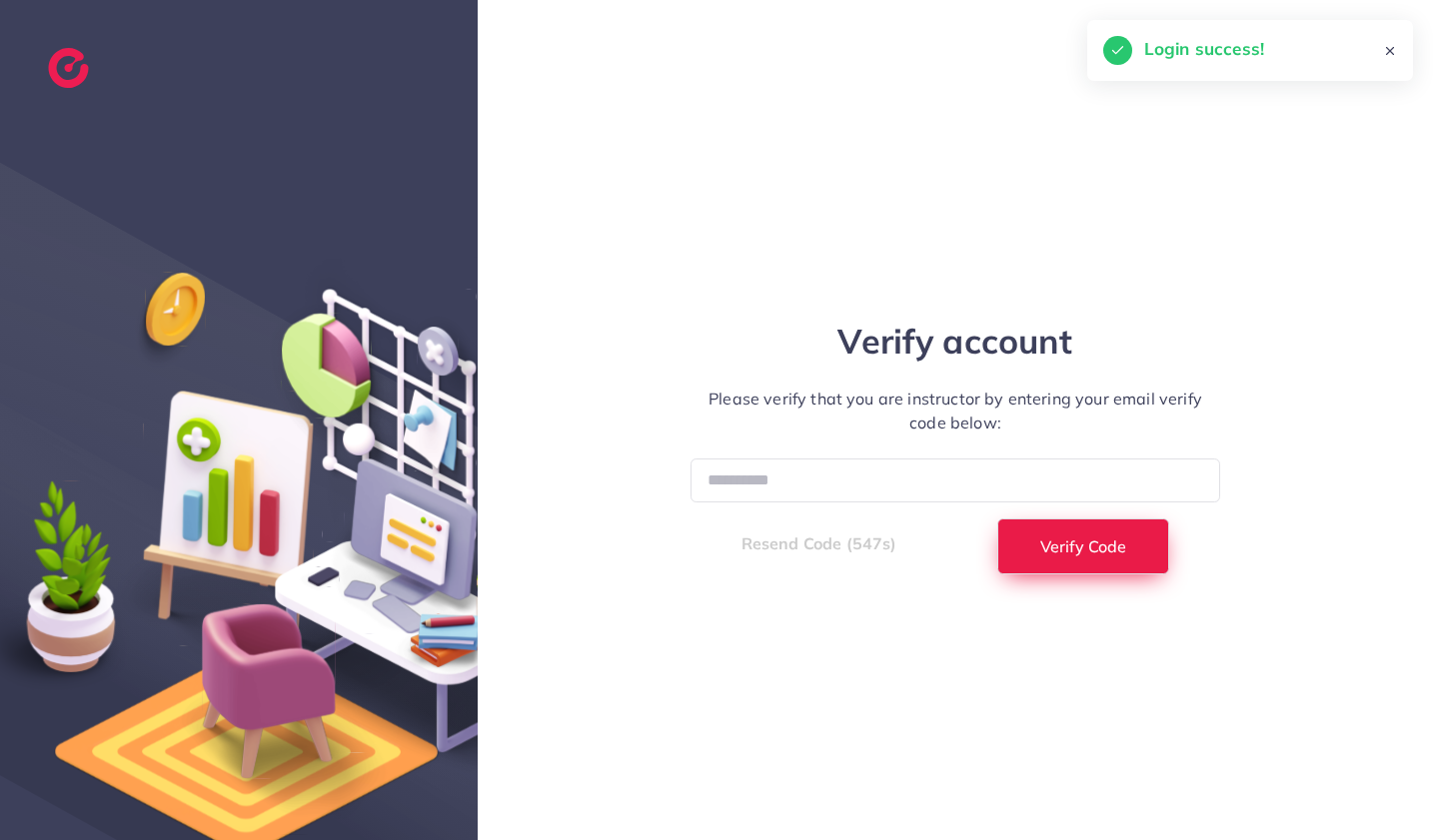 select on "*" 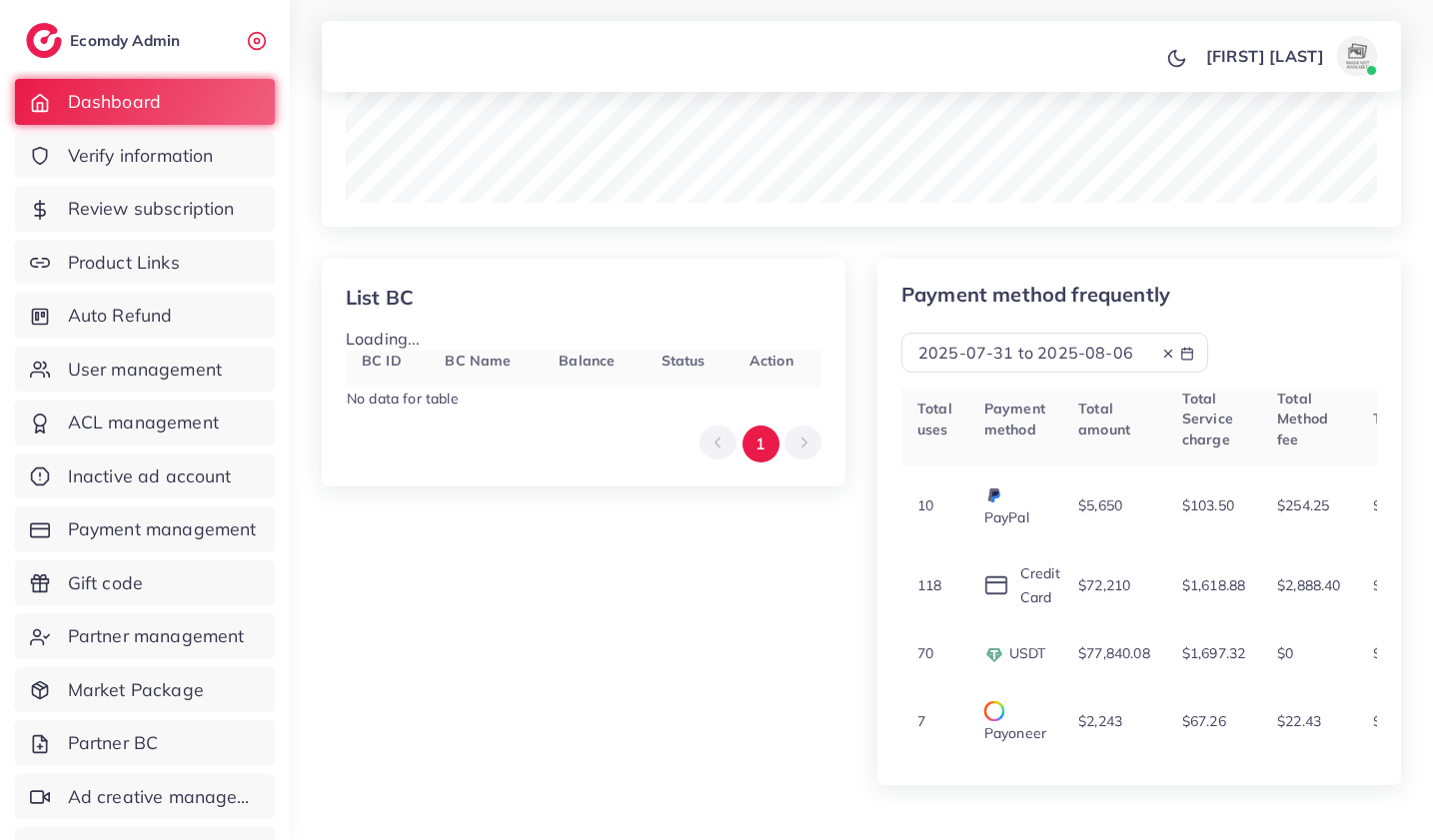 scroll, scrollTop: 2476, scrollLeft: 0, axis: vertical 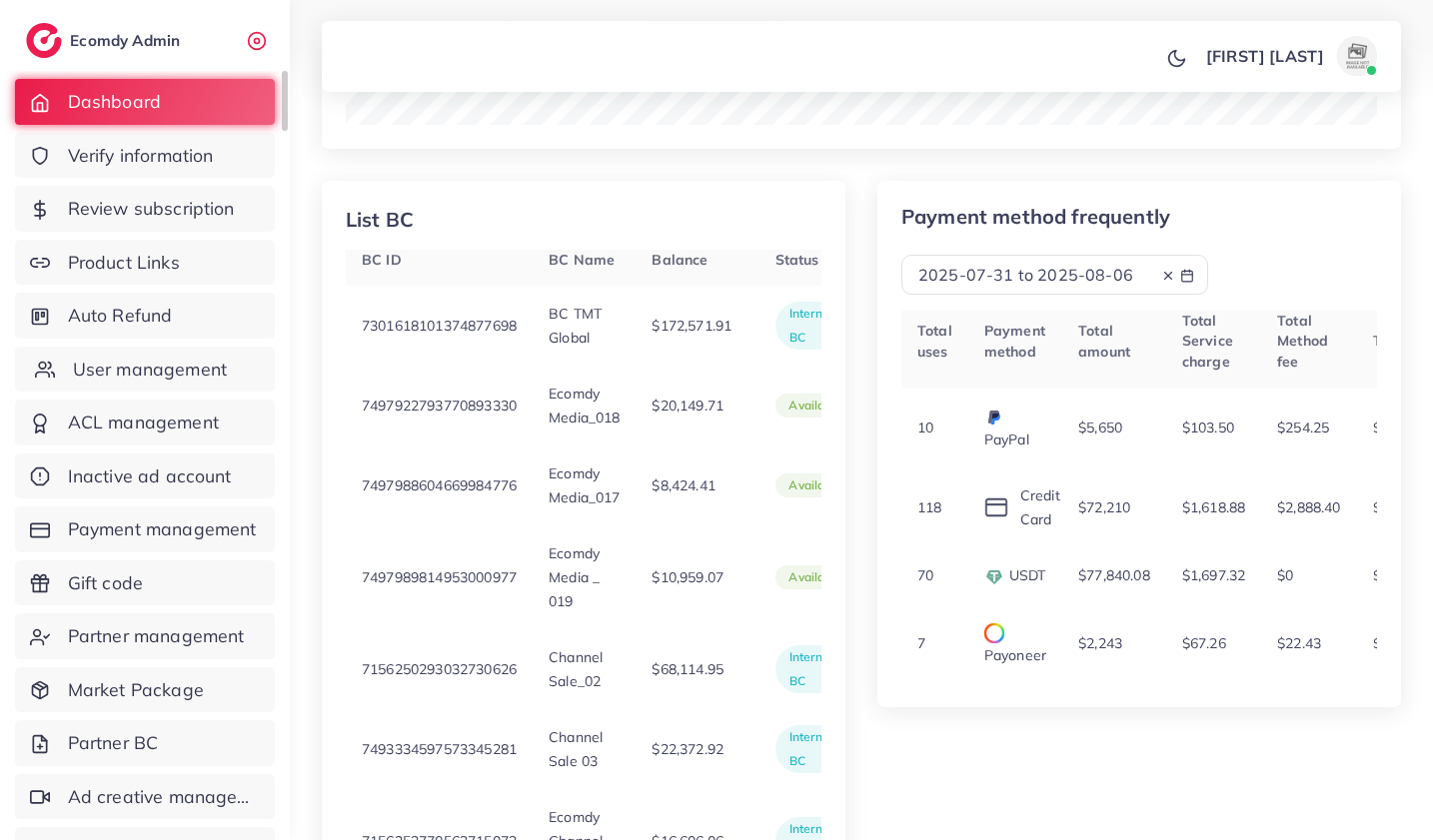 click on "User management" at bounding box center [150, 370] 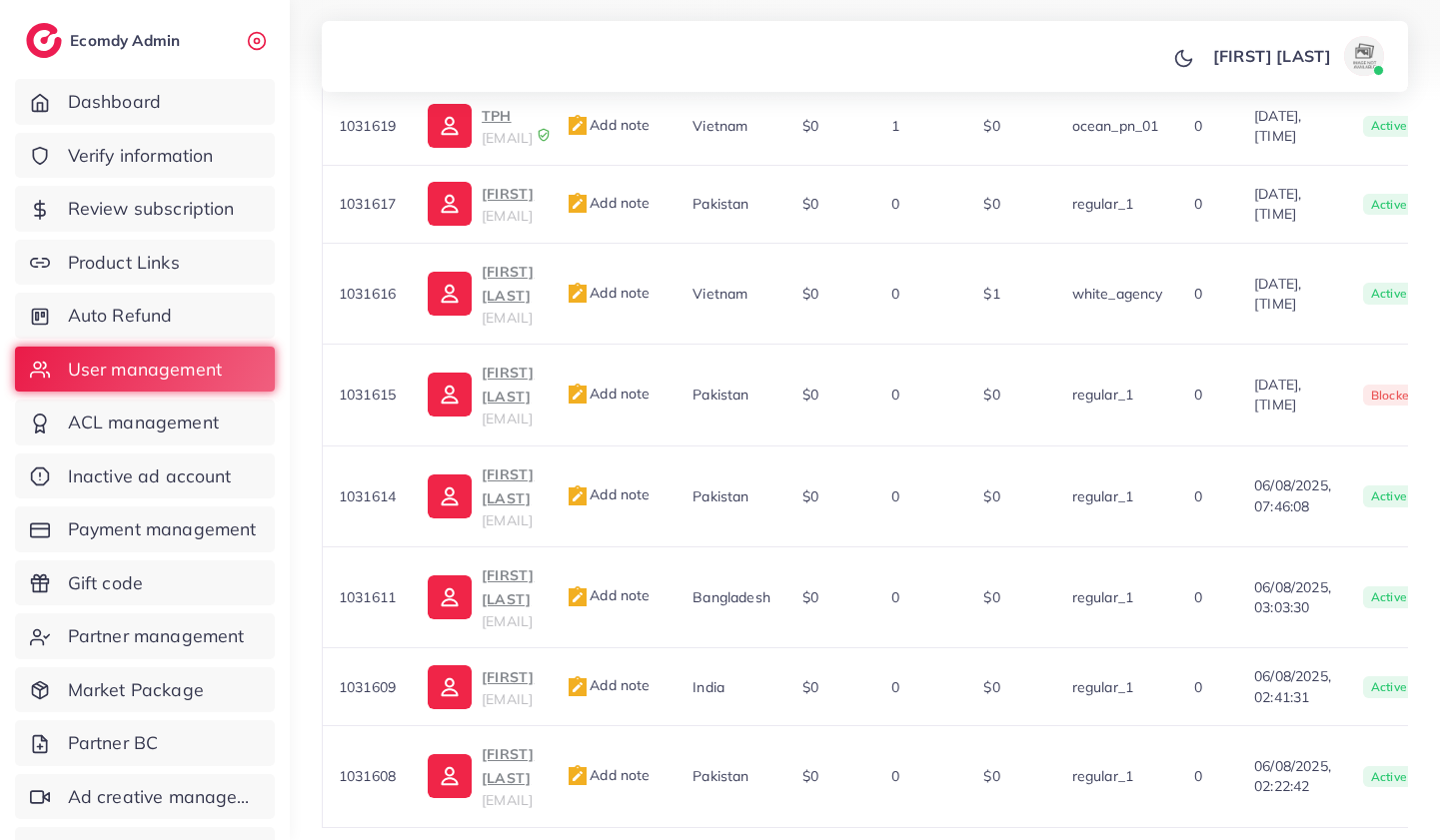 scroll, scrollTop: 818, scrollLeft: 0, axis: vertical 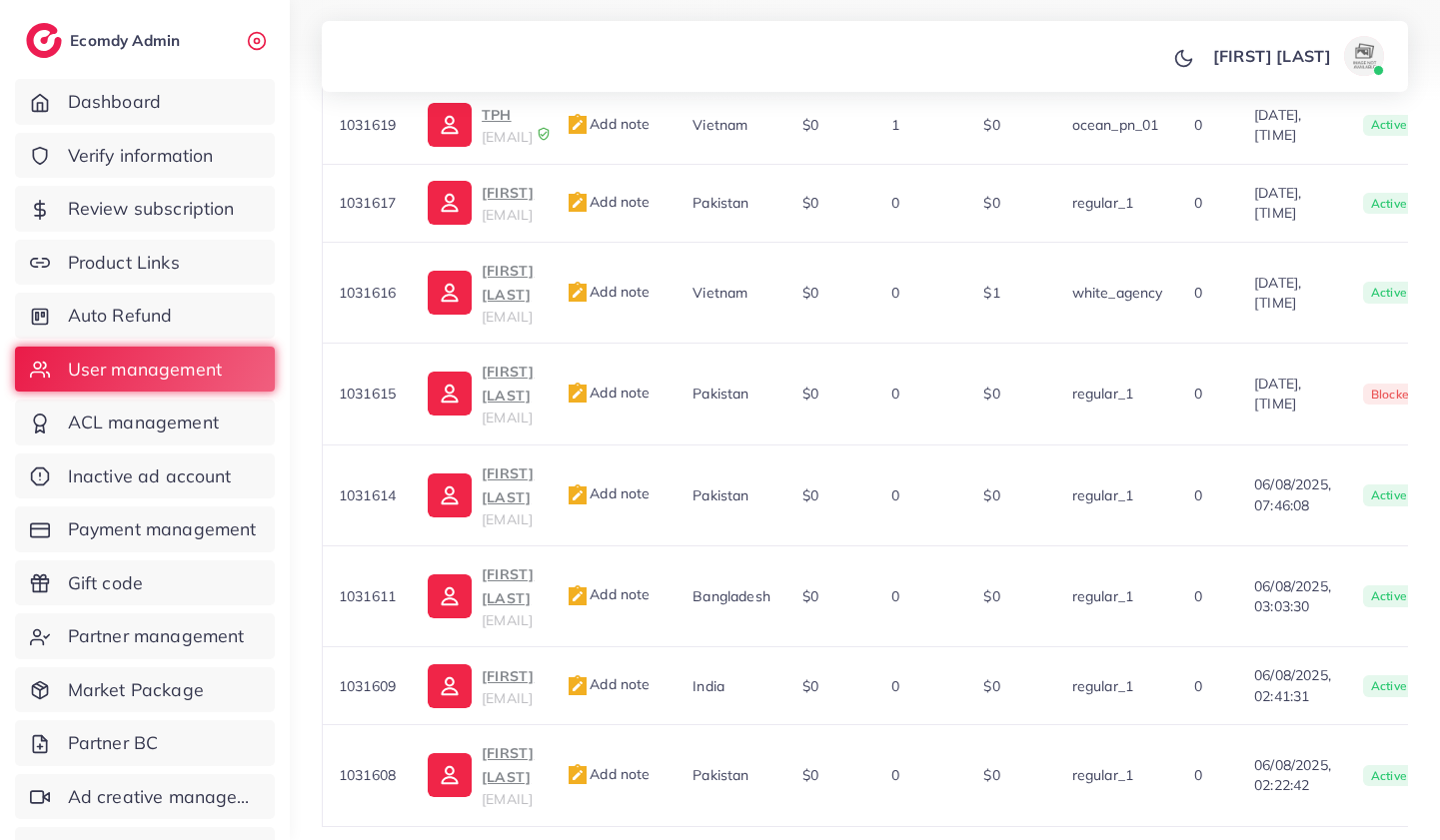 click on "2" at bounding box center (1129, 861) 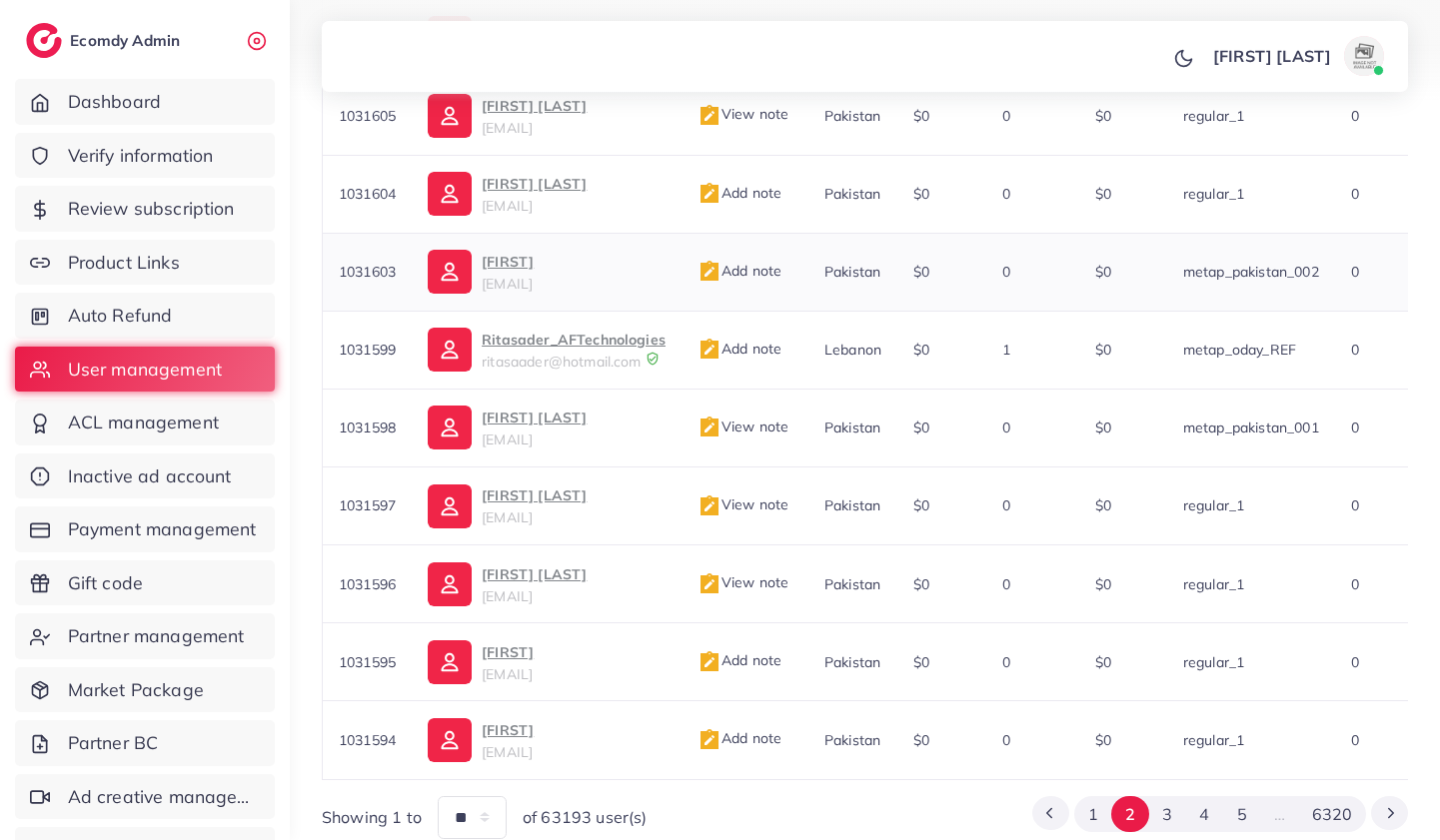 scroll, scrollTop: 818, scrollLeft: 0, axis: vertical 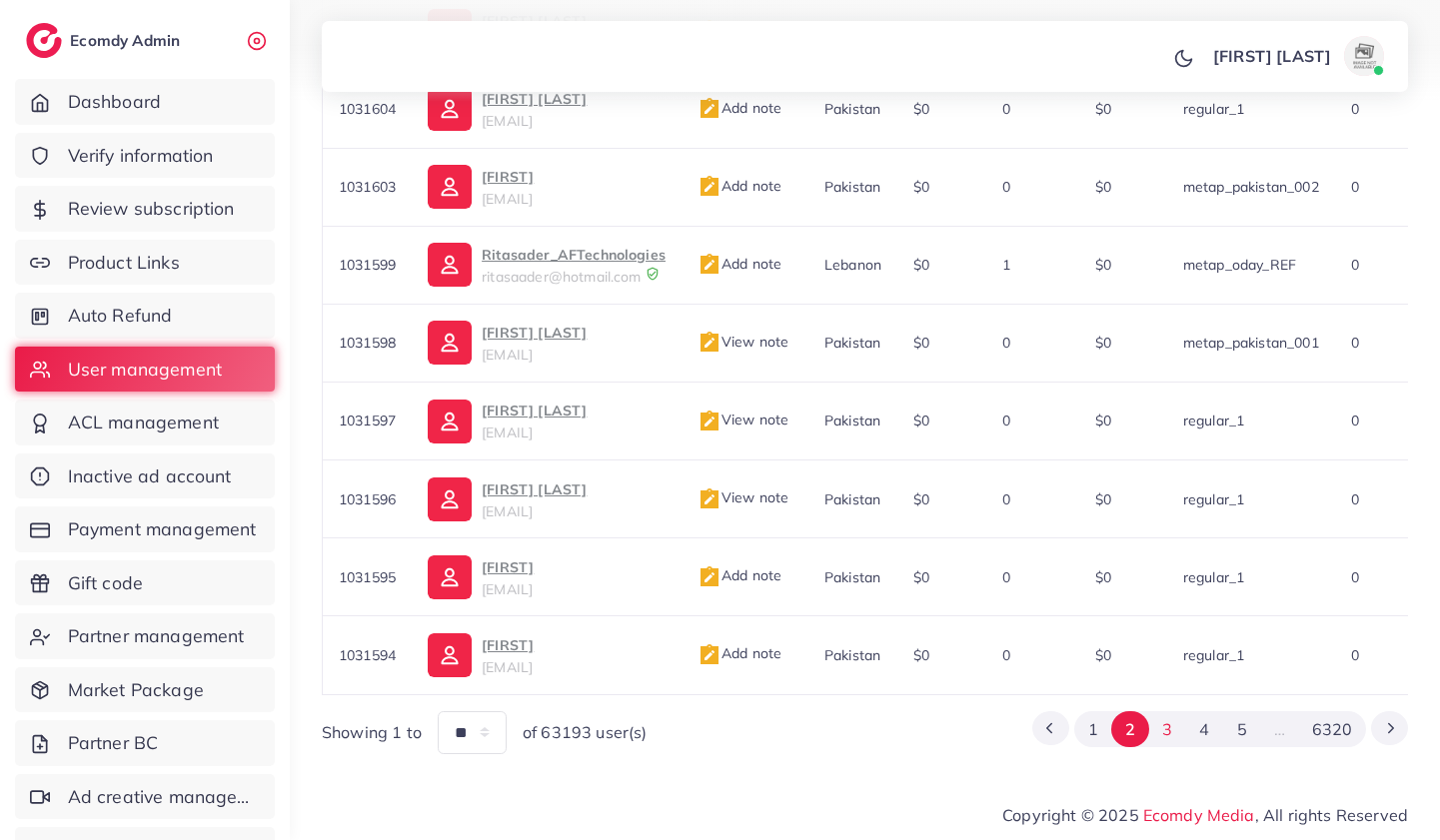 click on "3" at bounding box center (1167, 729) 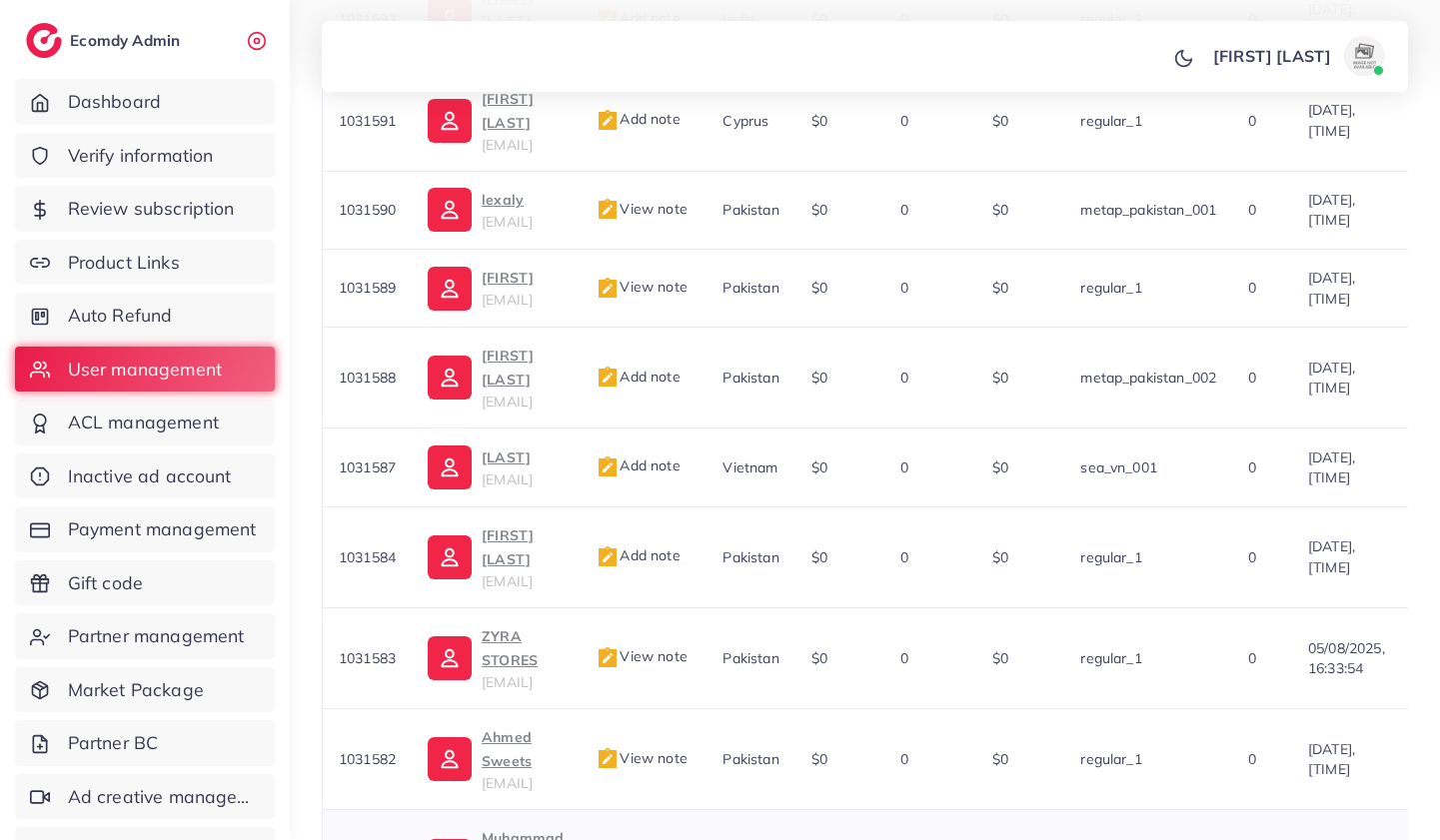 scroll, scrollTop: 818, scrollLeft: 0, axis: vertical 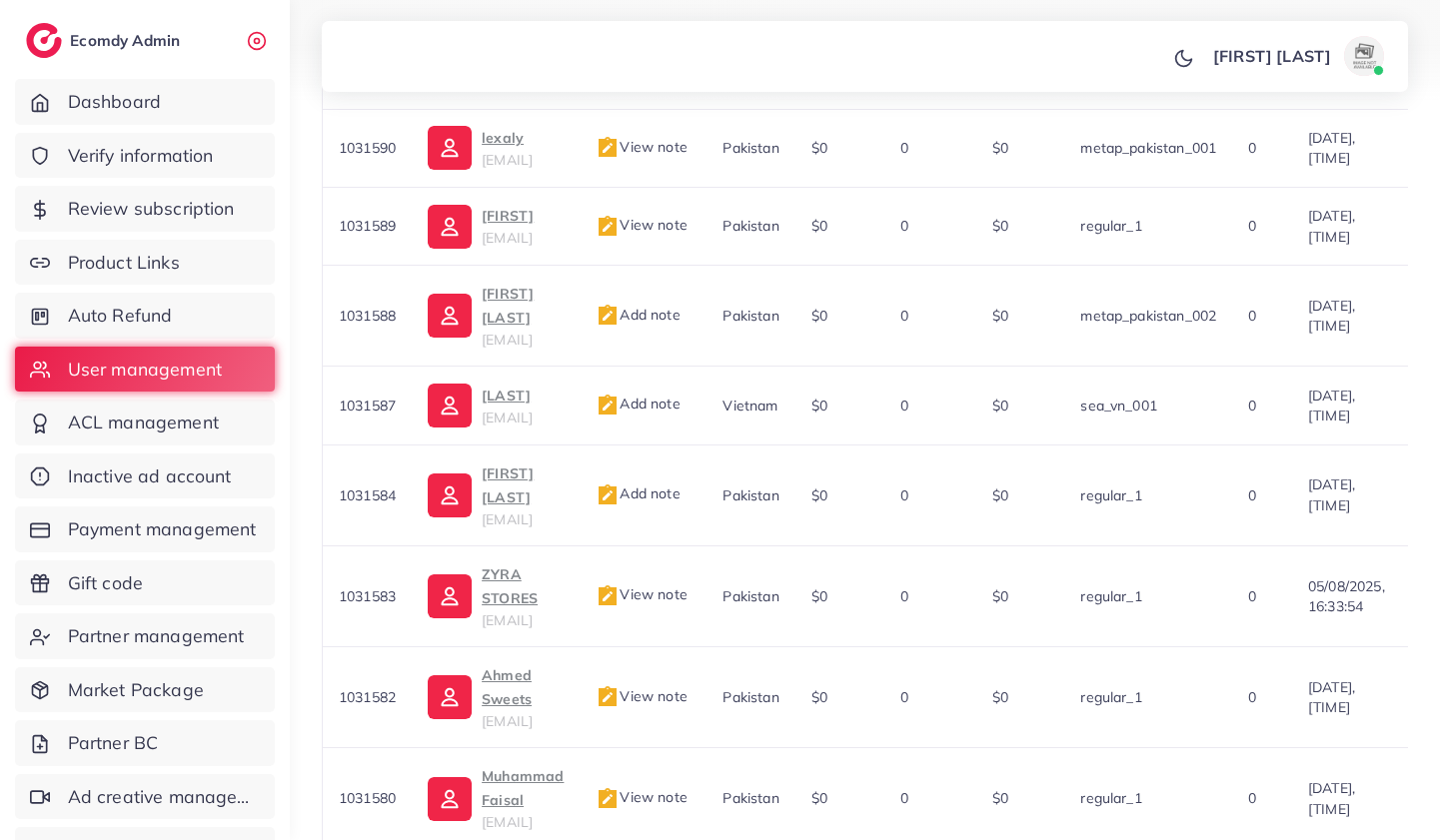 click on "4" at bounding box center [1204, 884] 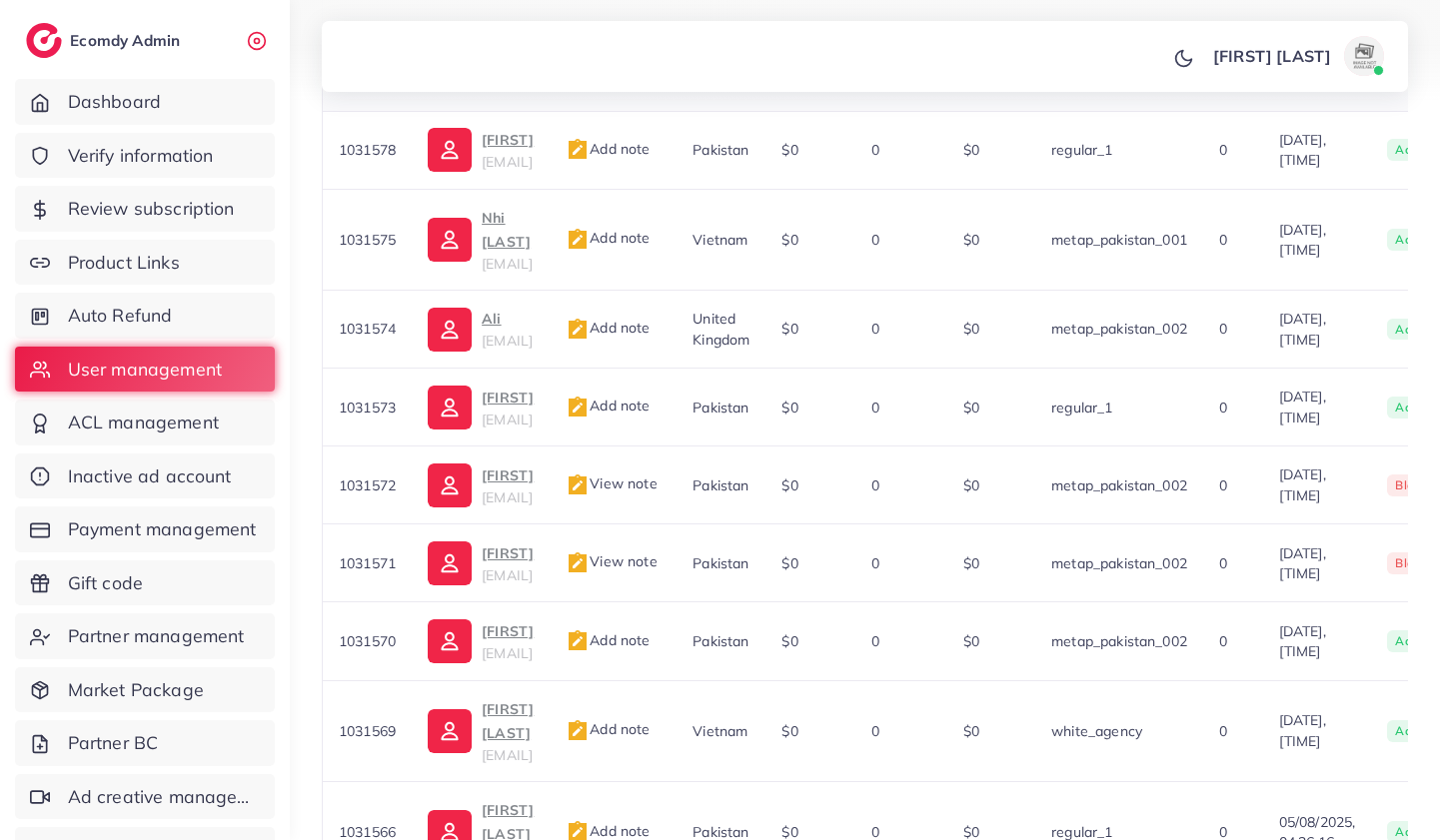 scroll, scrollTop: 818, scrollLeft: 0, axis: vertical 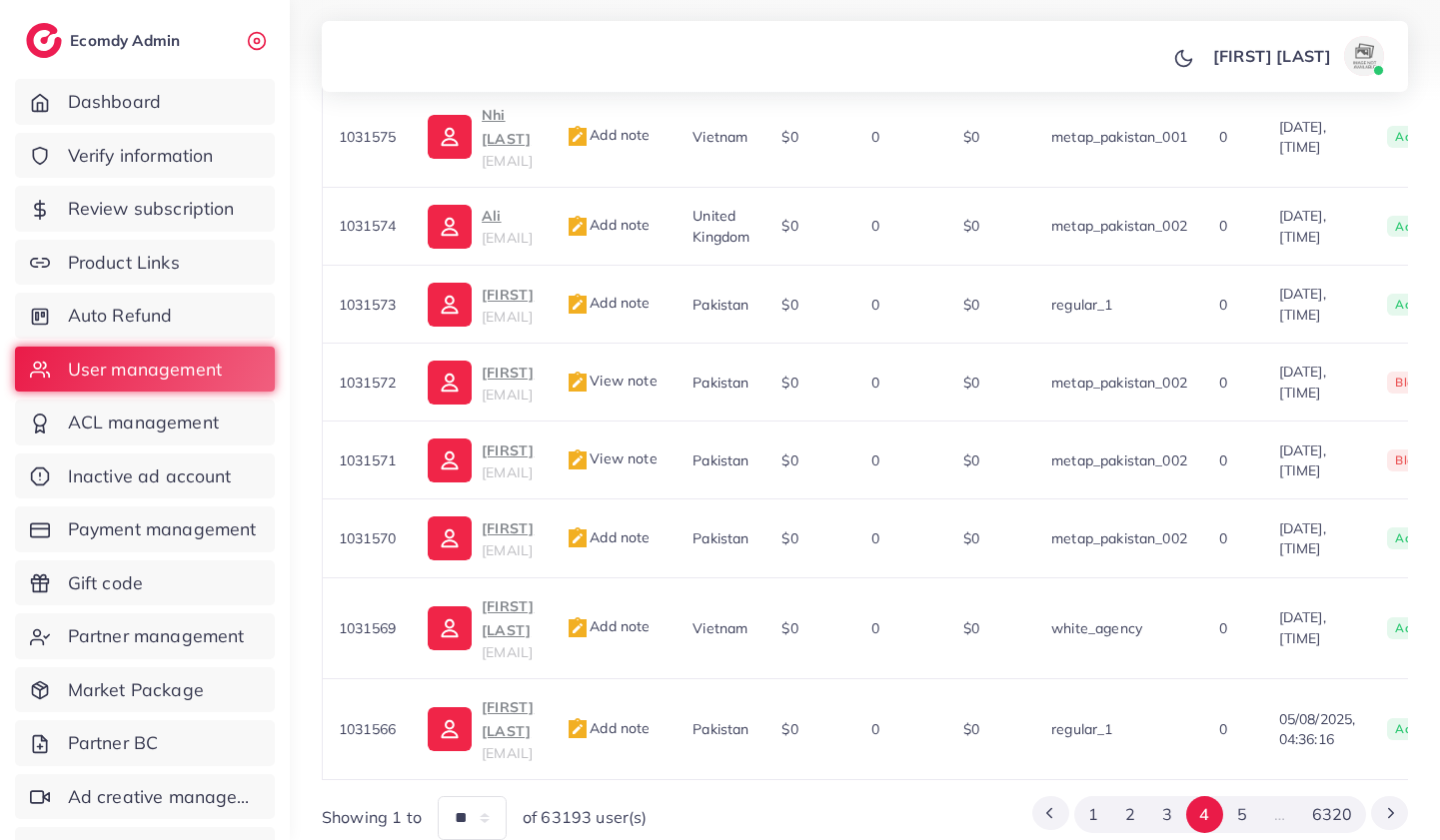 click on "5" at bounding box center [1241, 814] 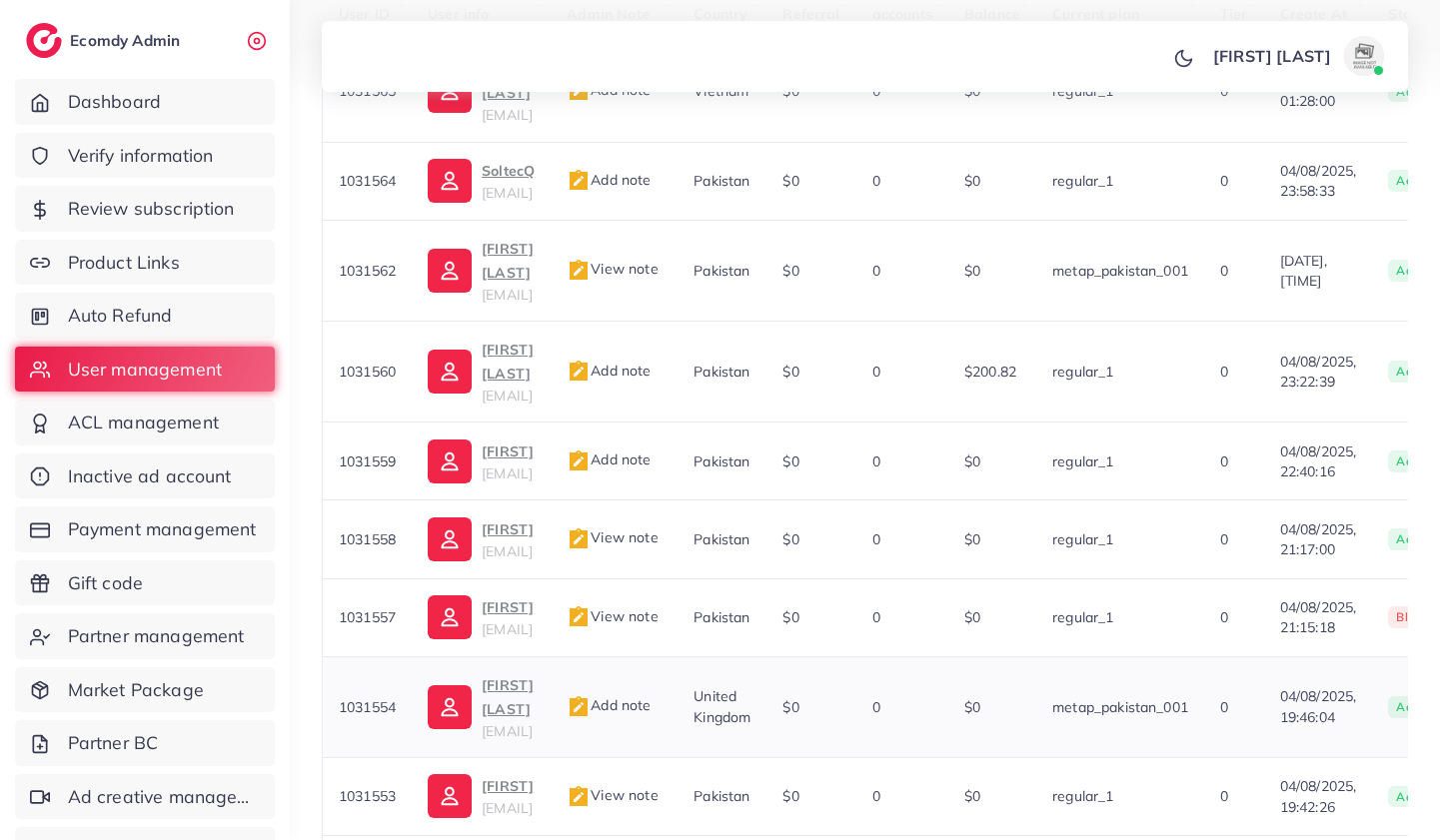 scroll, scrollTop: 818, scrollLeft: 0, axis: vertical 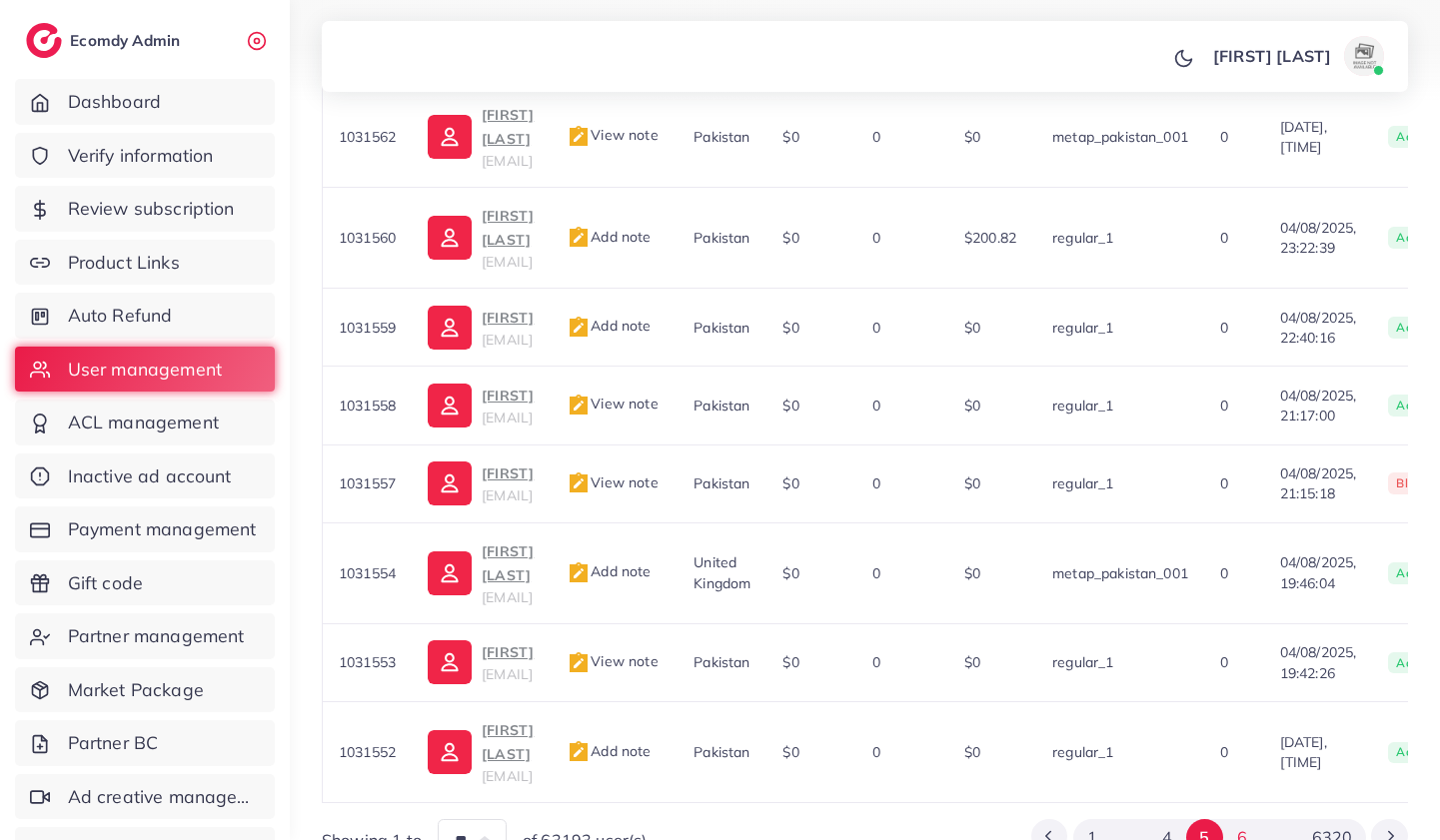 click on "6" at bounding box center (1241, 837) 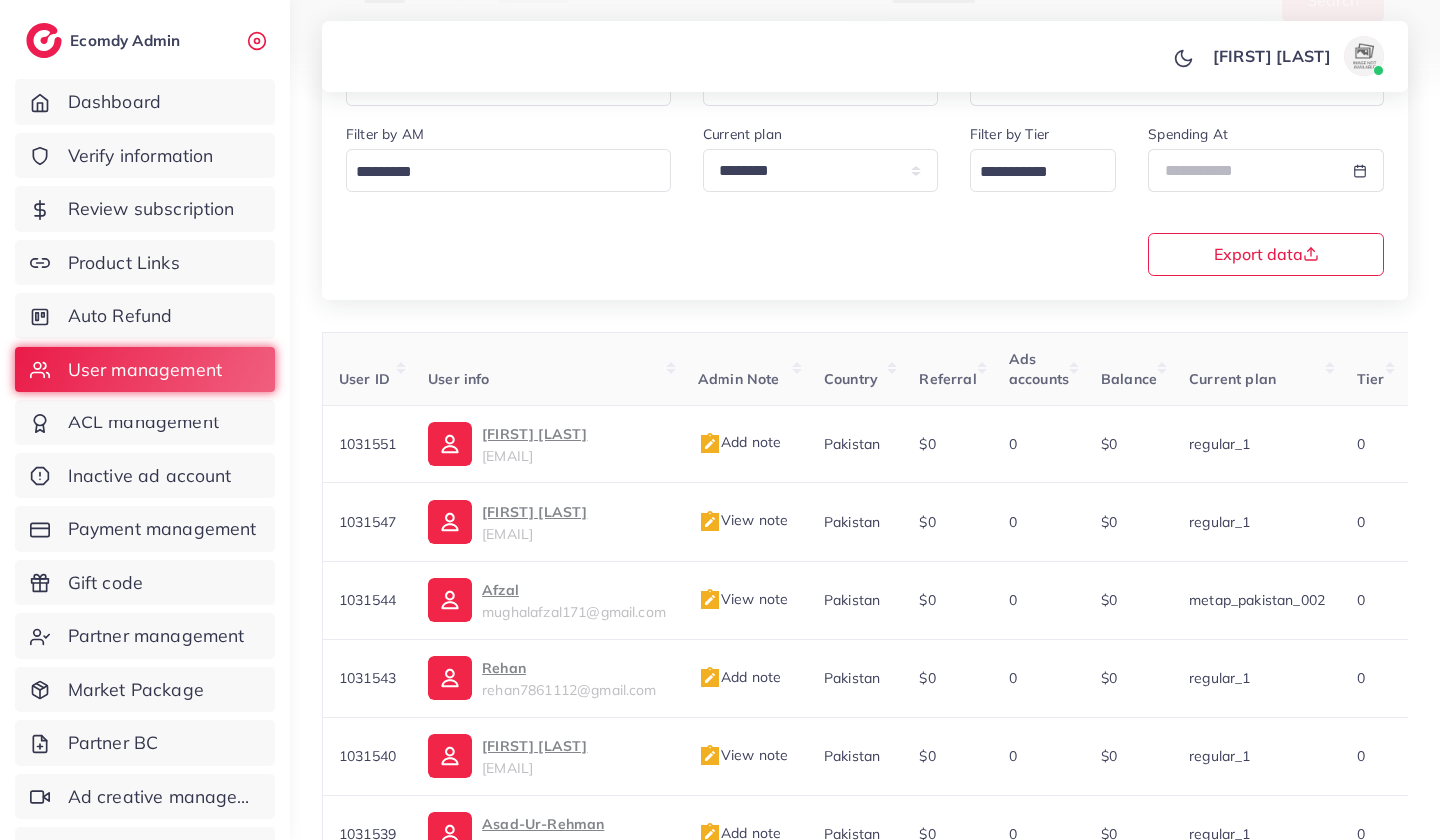 scroll, scrollTop: 134, scrollLeft: 0, axis: vertical 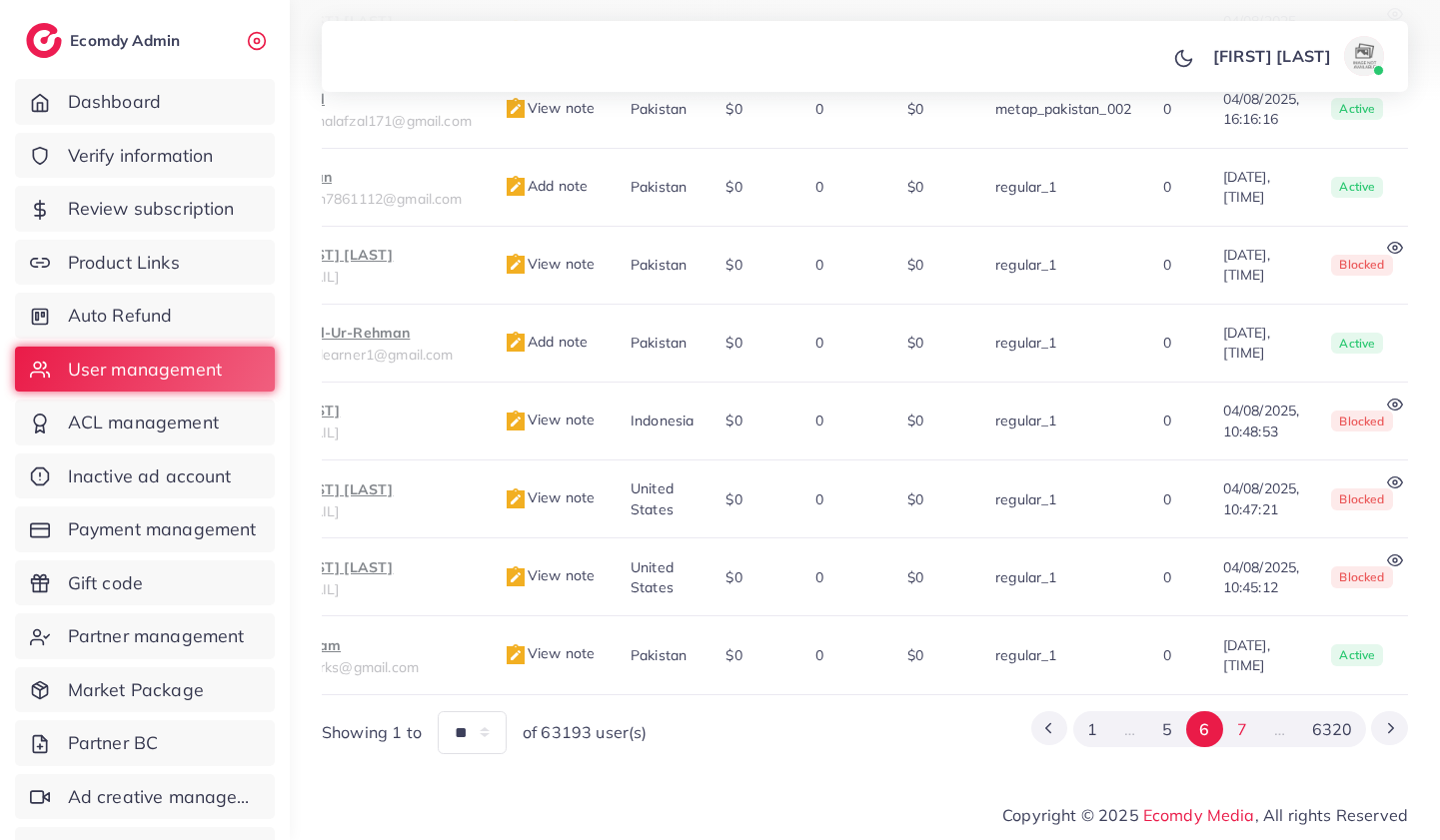click on "7" at bounding box center (1241, 729) 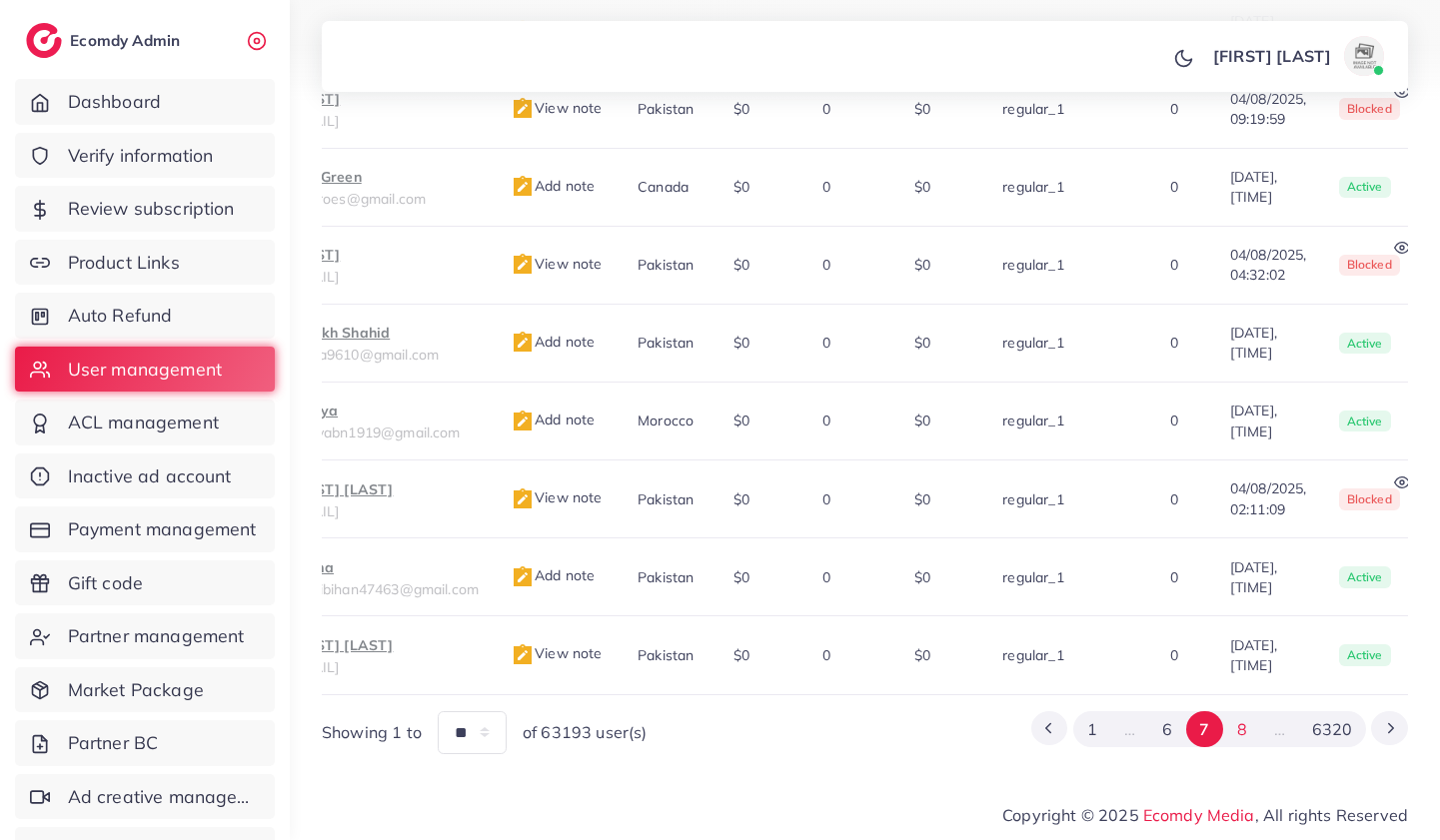click on "8" at bounding box center [1241, 729] 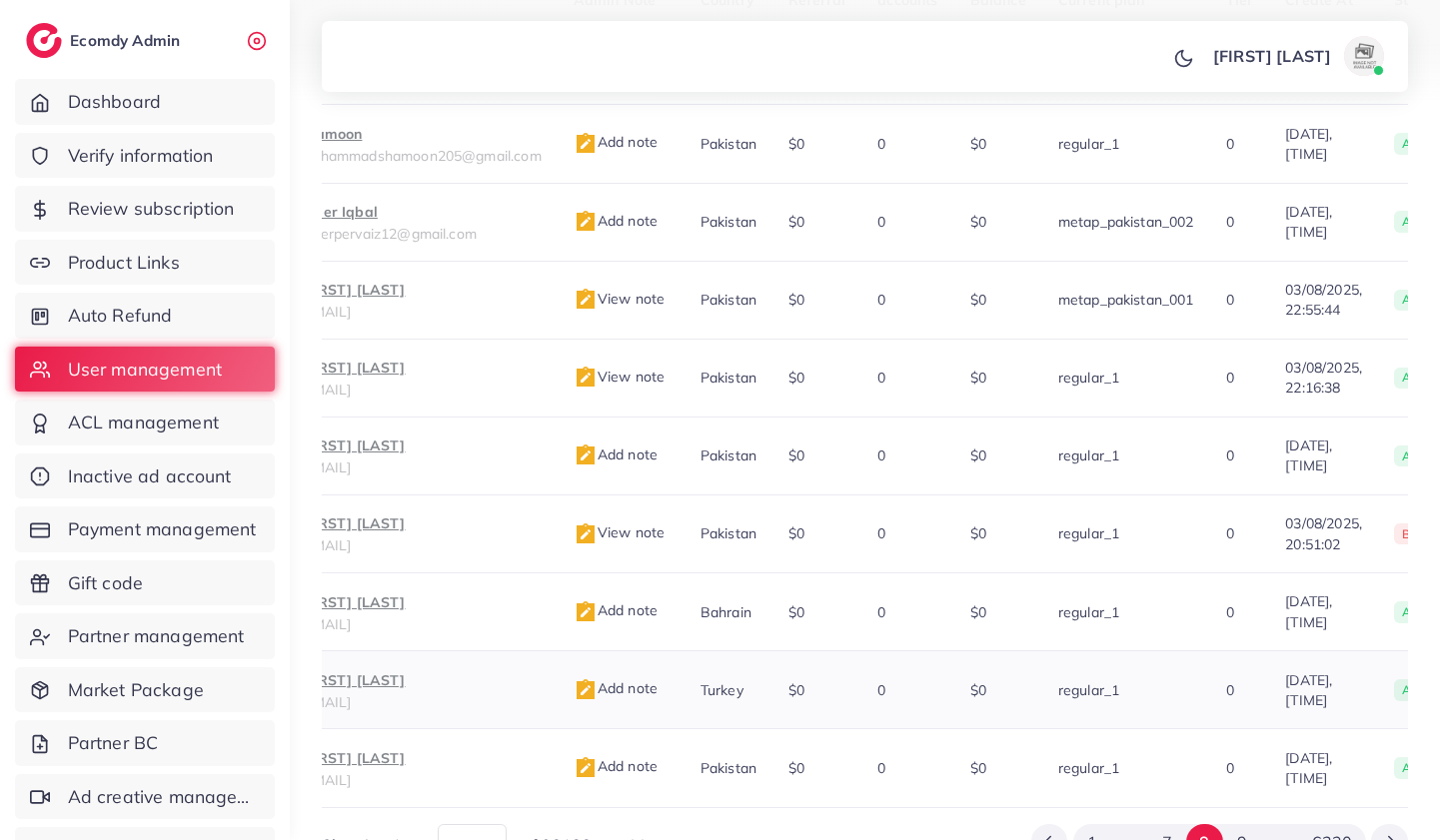 scroll, scrollTop: 818, scrollLeft: 0, axis: vertical 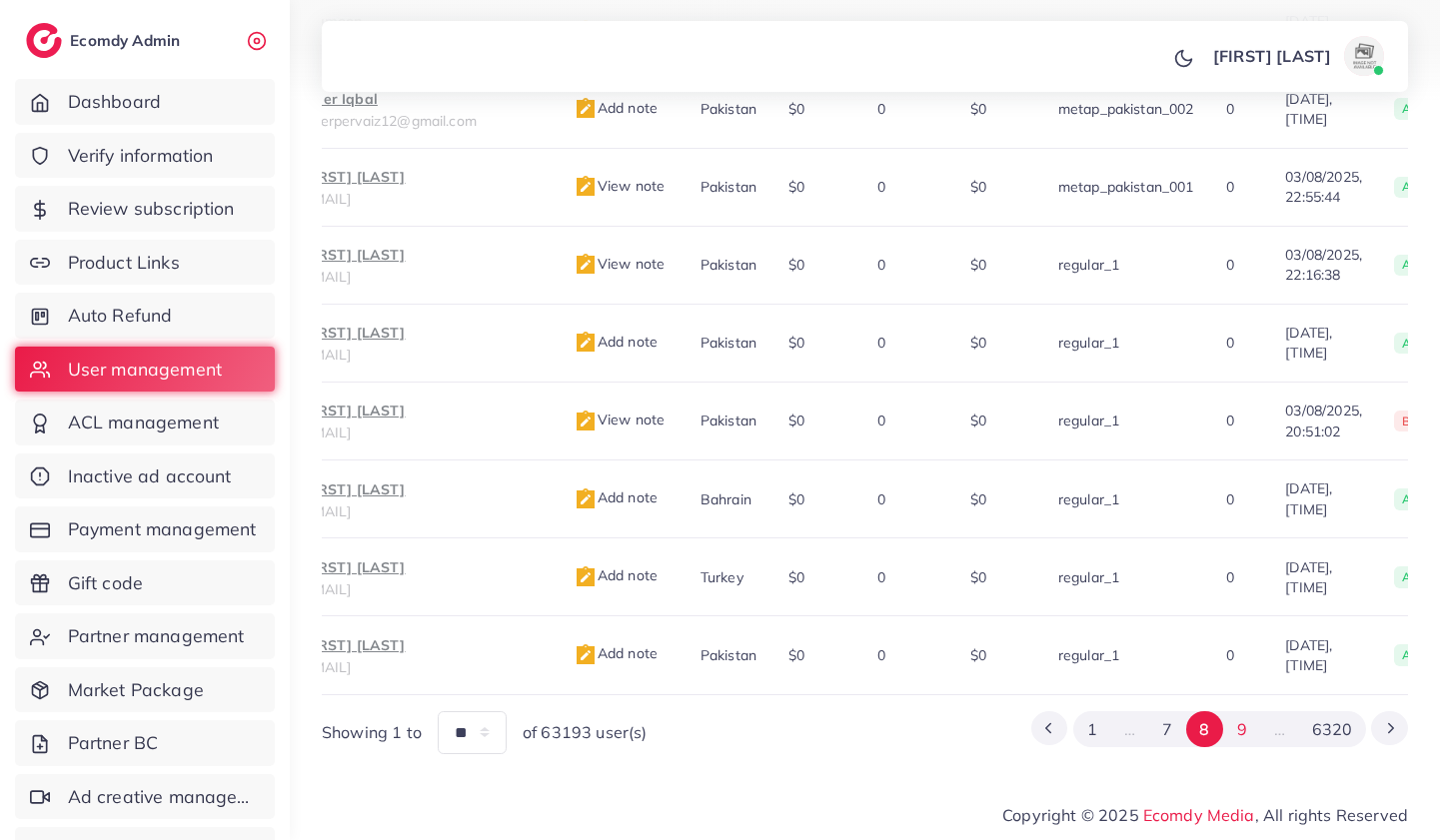click on "9" at bounding box center [1241, 729] 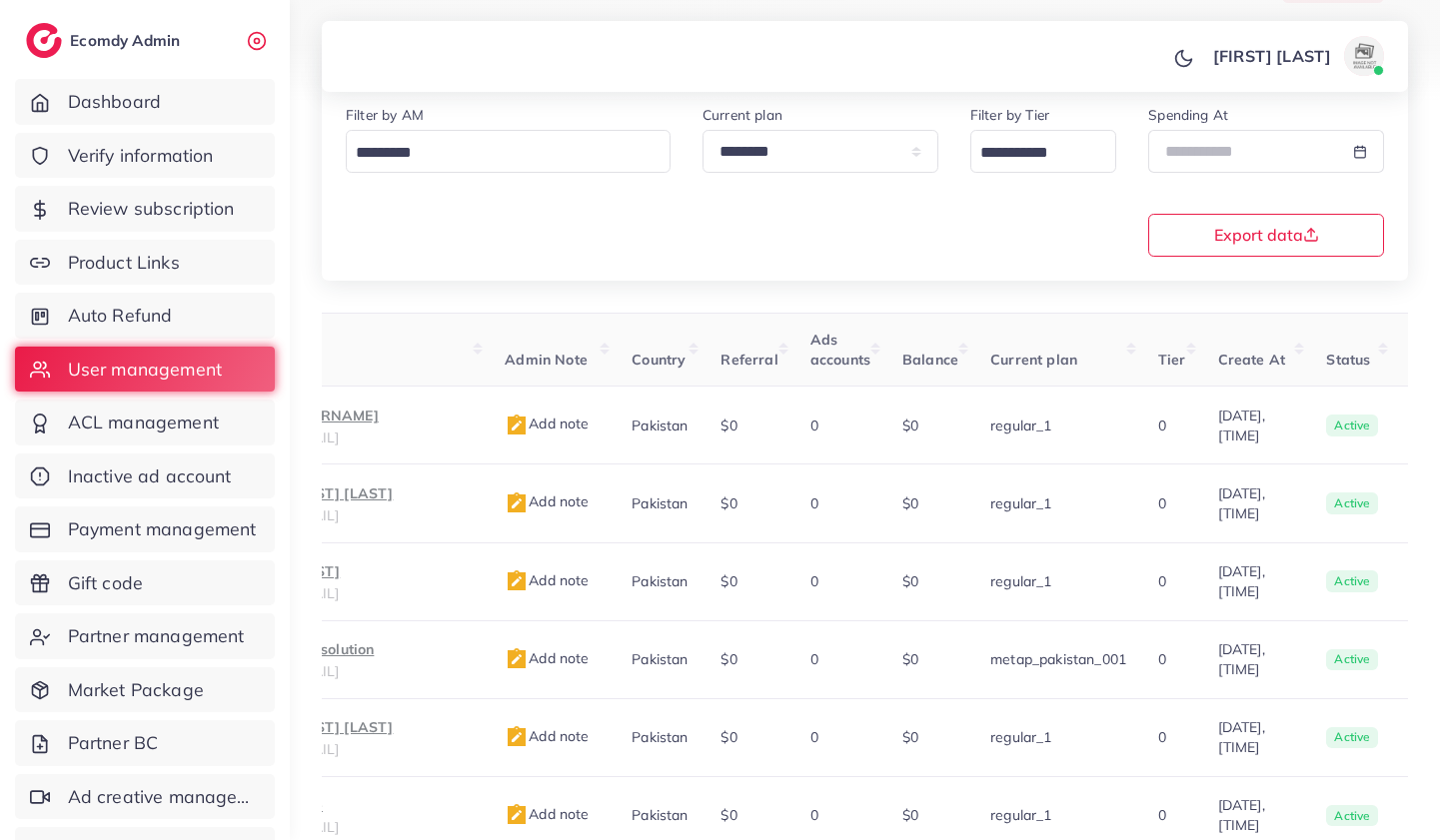 scroll, scrollTop: 796, scrollLeft: 0, axis: vertical 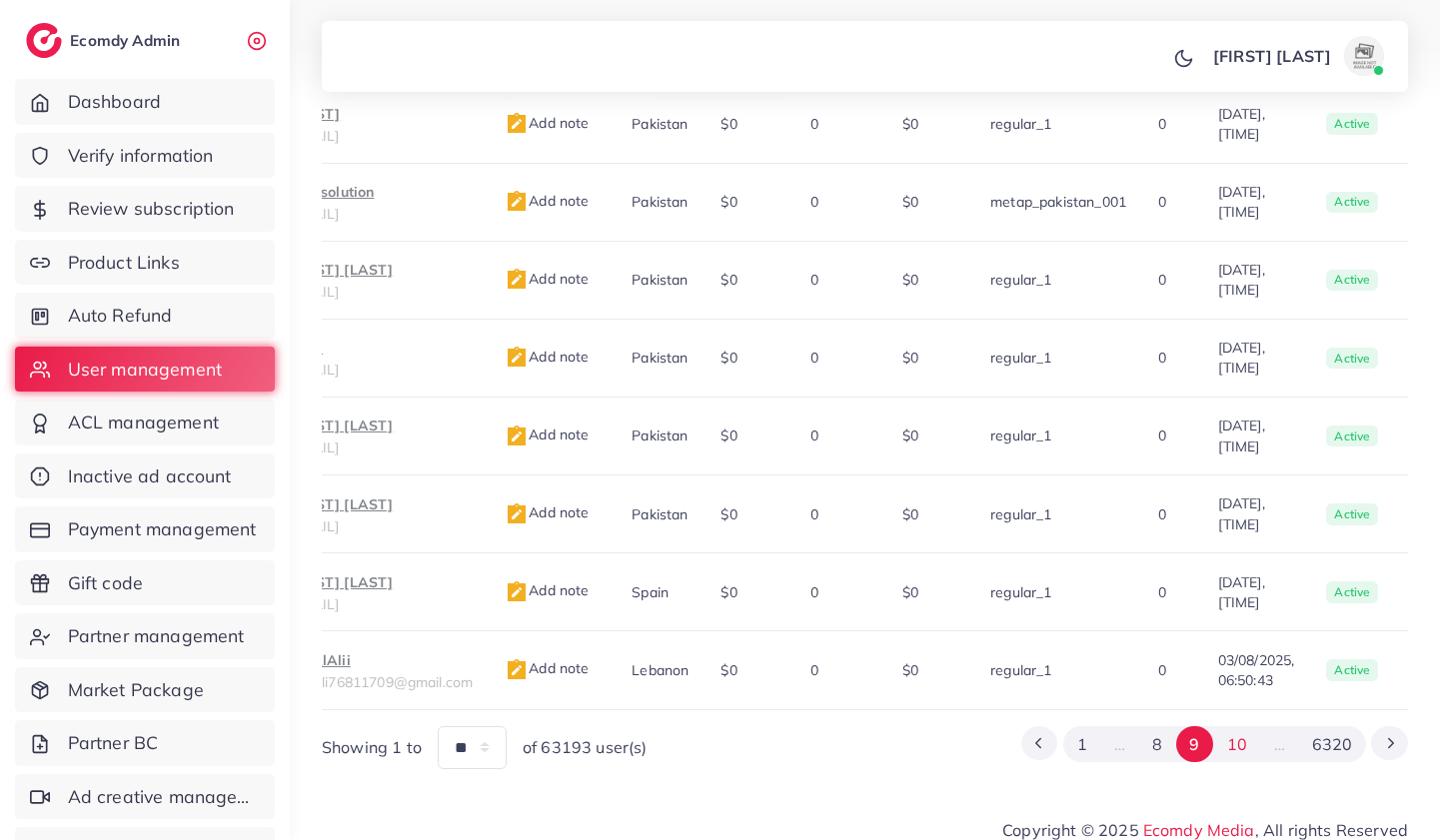 click on "10" at bounding box center [1236, 744] 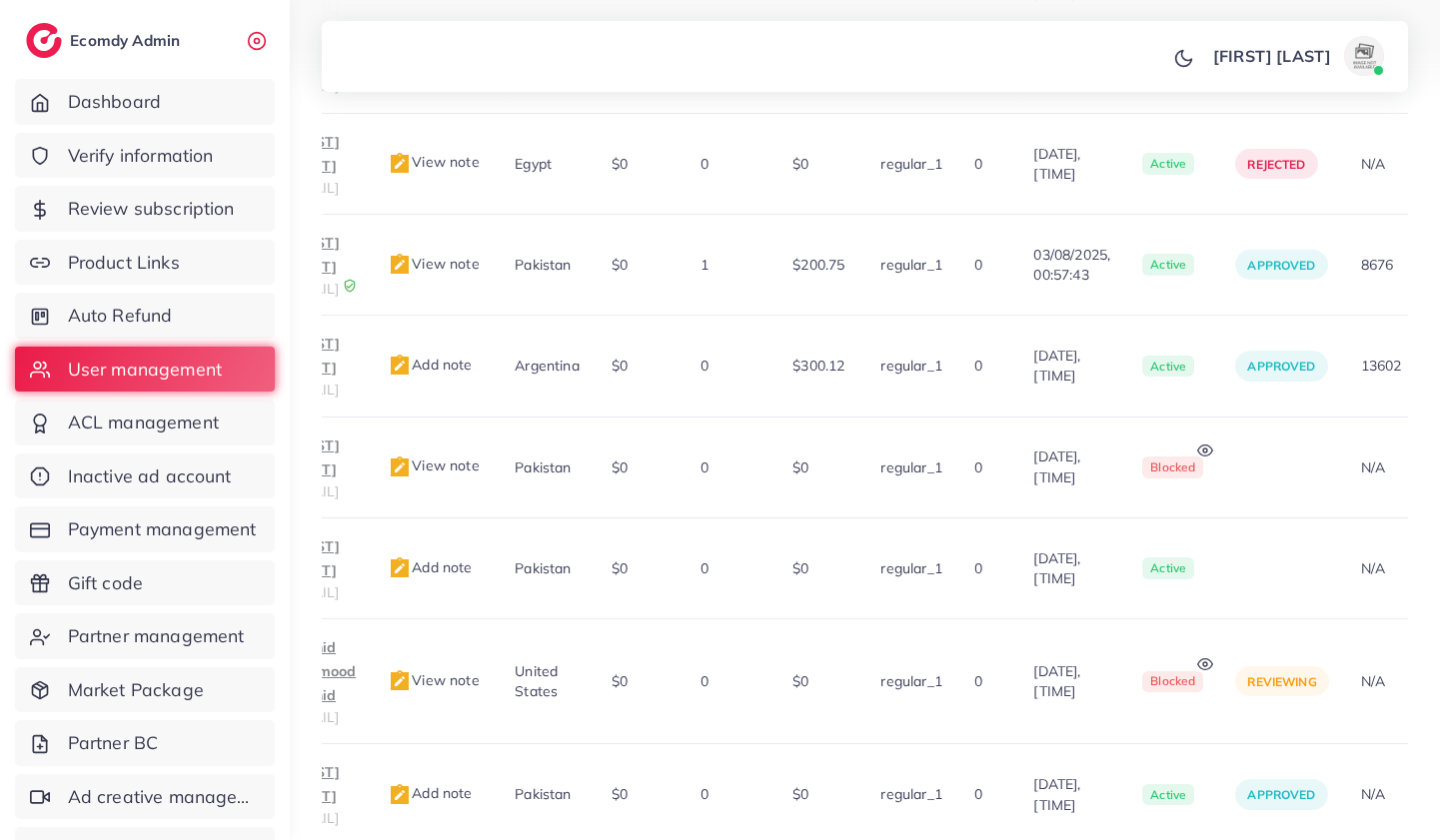 scroll, scrollTop: 818, scrollLeft: 0, axis: vertical 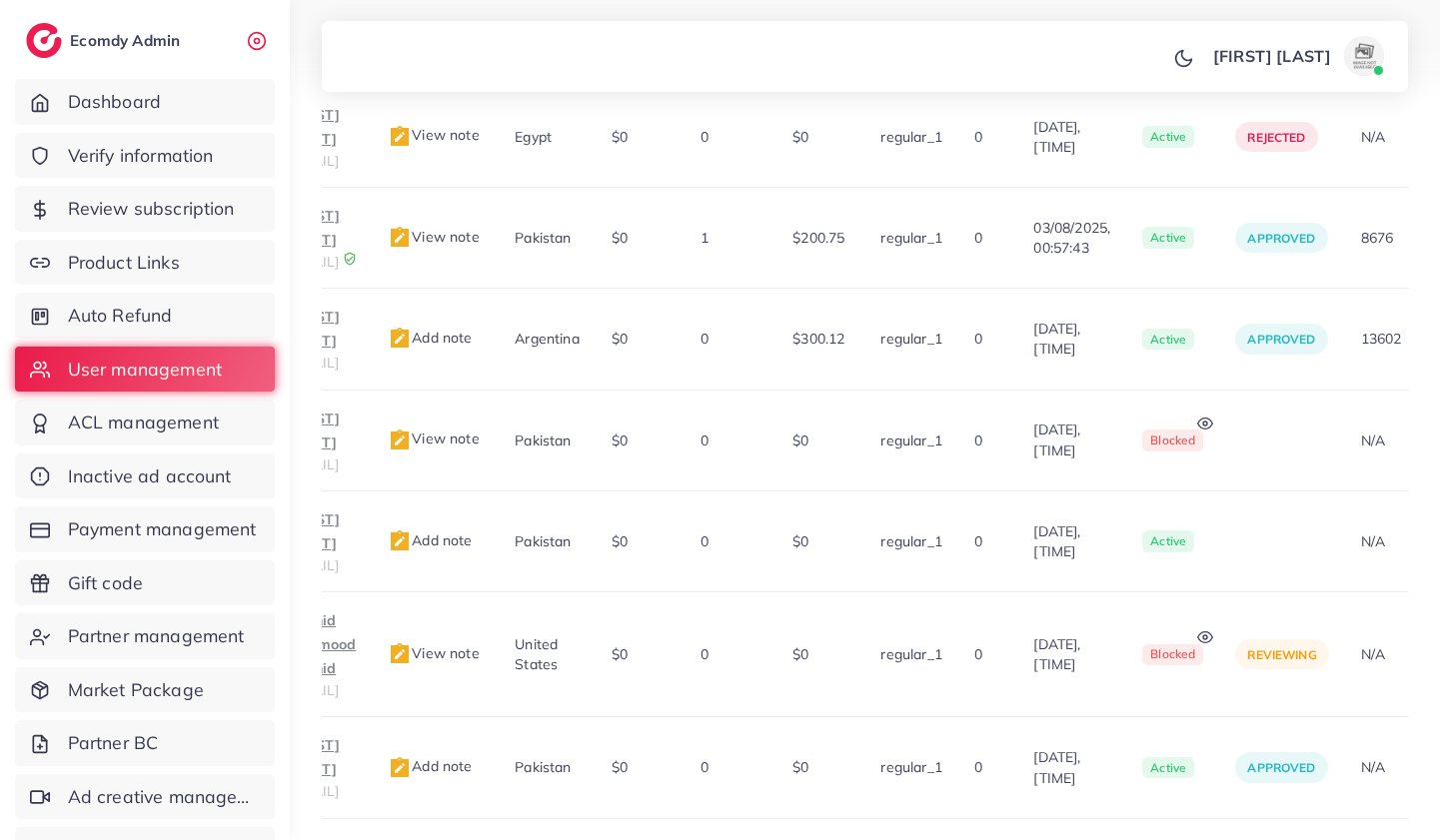 click on "11" at bounding box center (1236, 954) 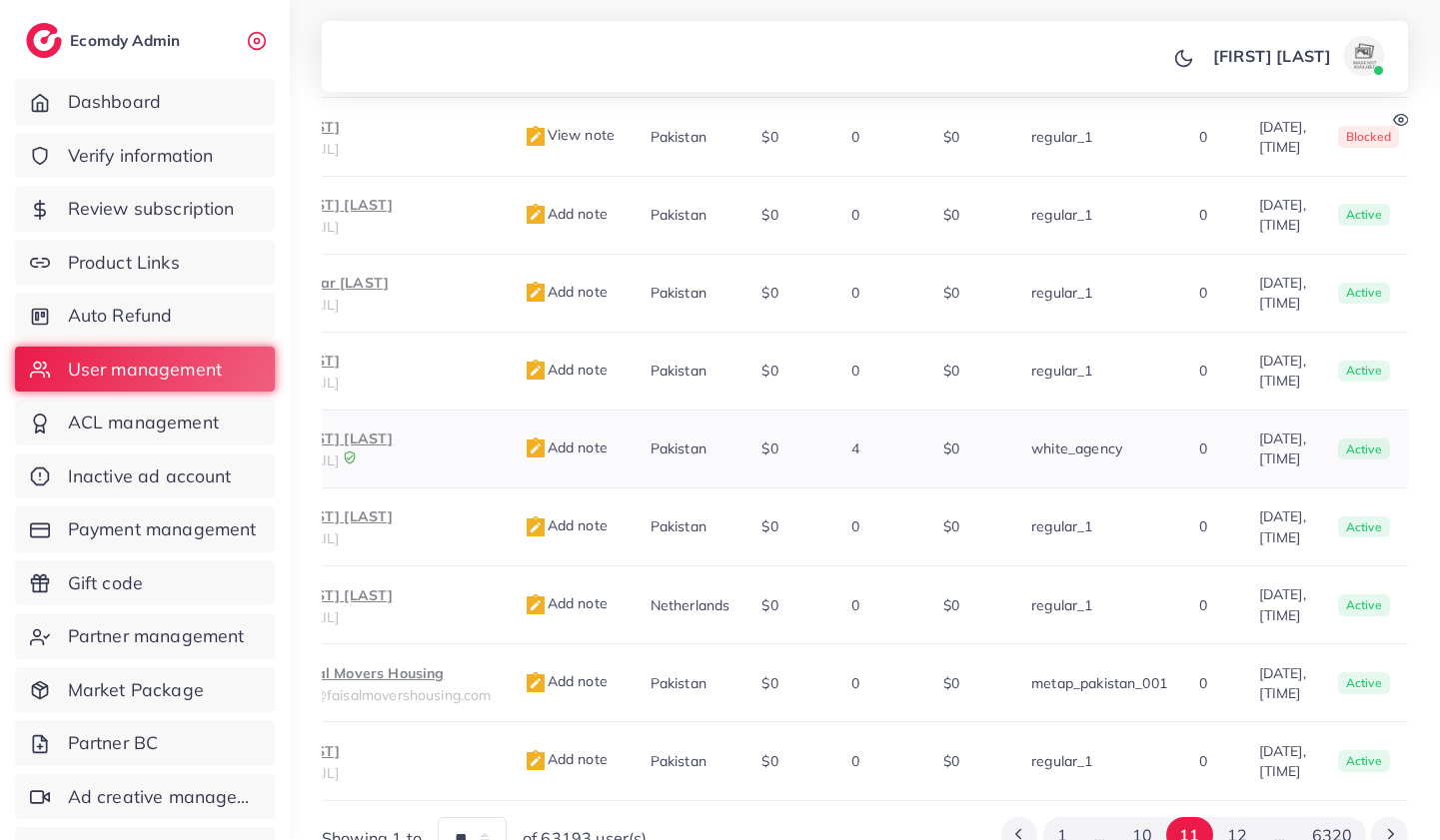 scroll, scrollTop: 818, scrollLeft: 0, axis: vertical 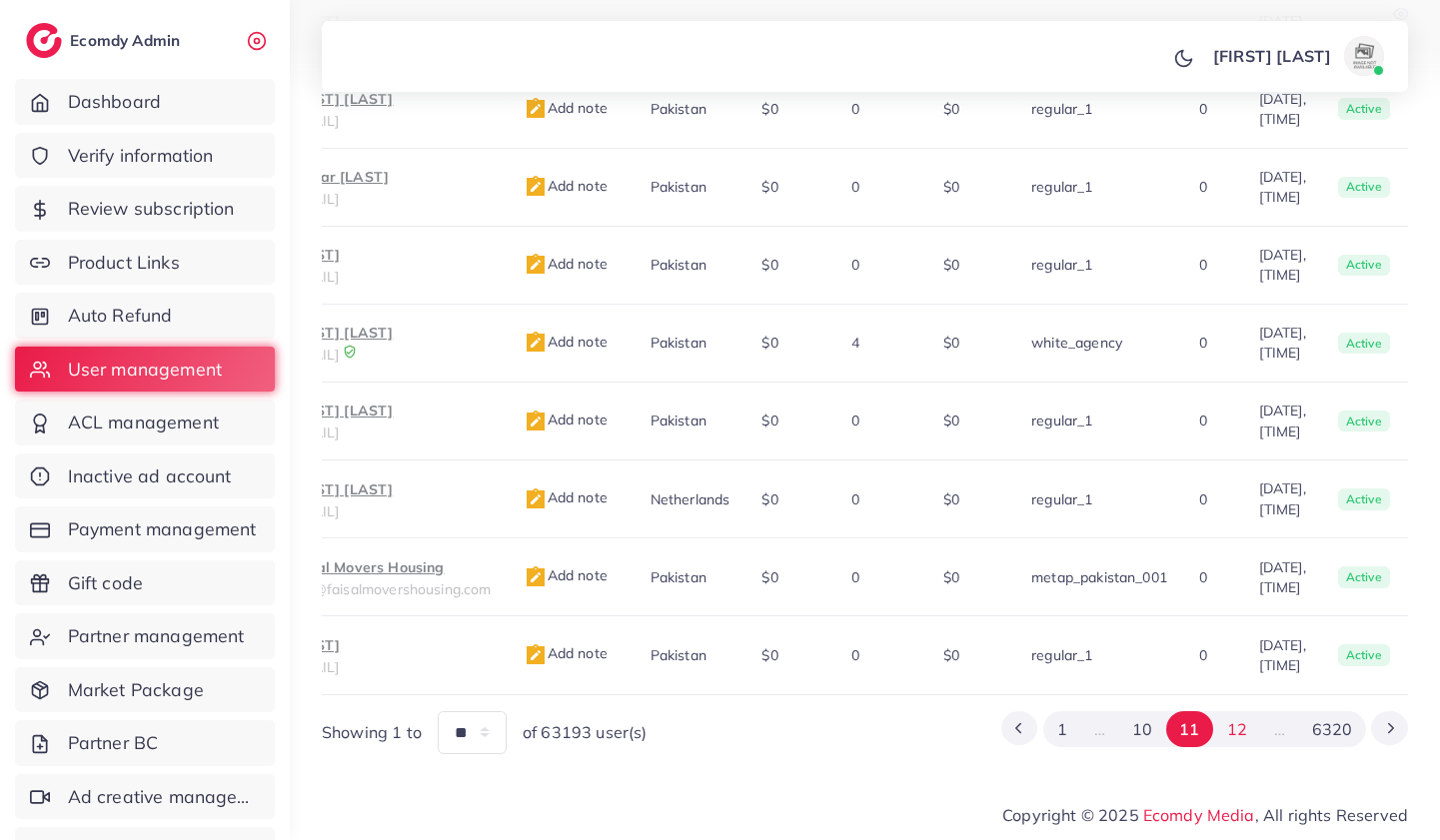 click on "12" at bounding box center (1236, 729) 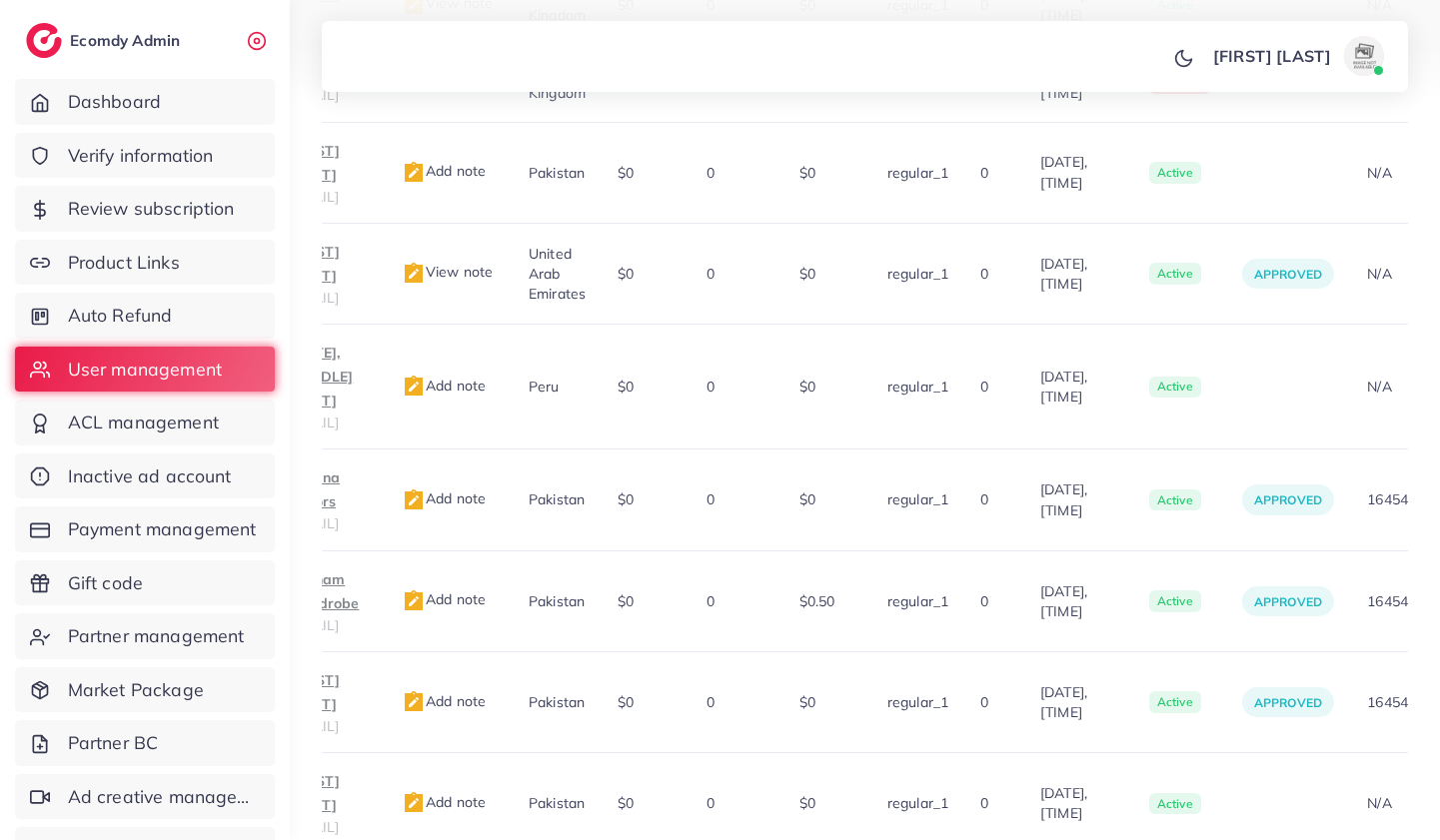 scroll, scrollTop: 834, scrollLeft: 0, axis: vertical 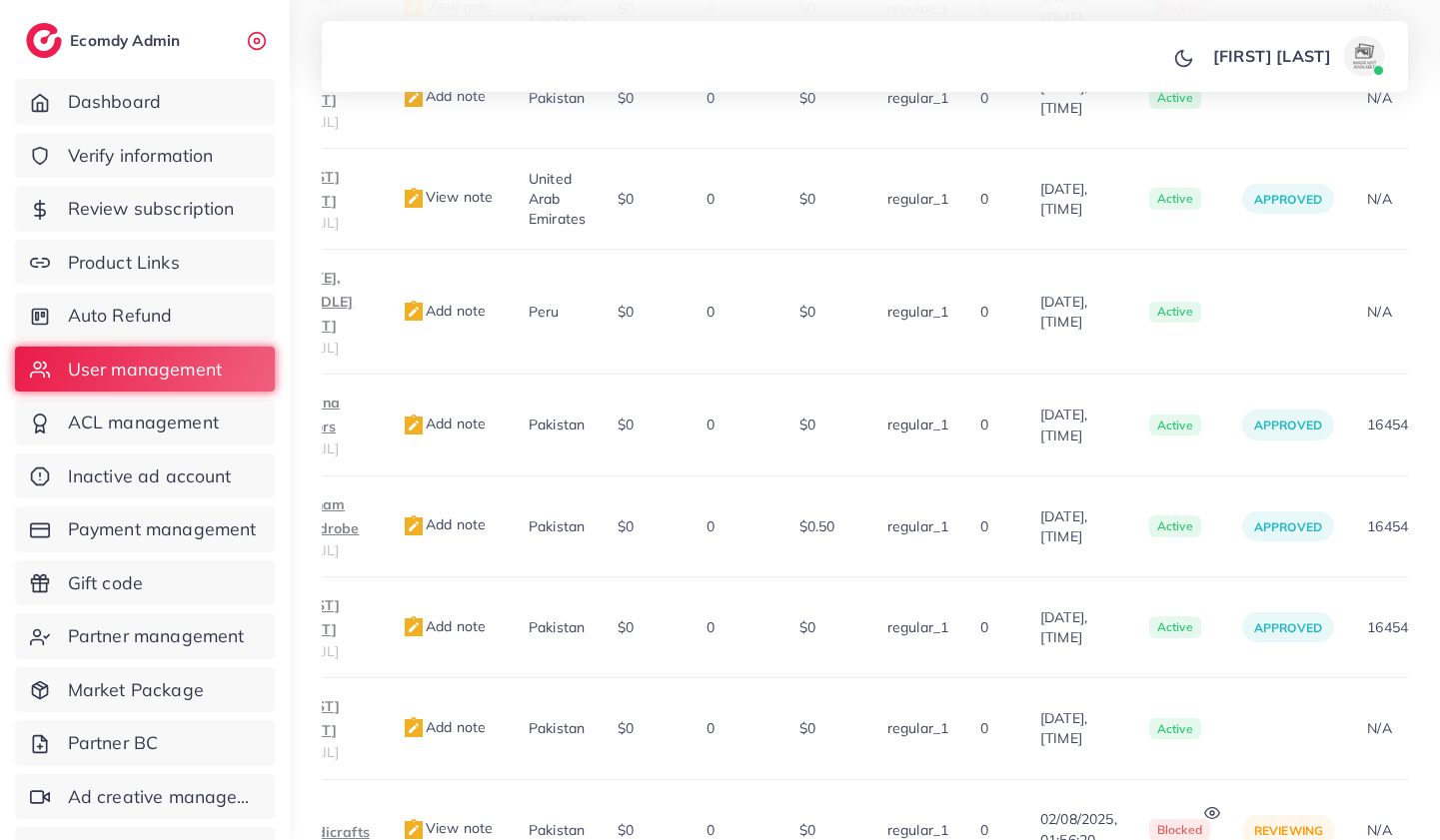 click on "13" at bounding box center [1236, 915] 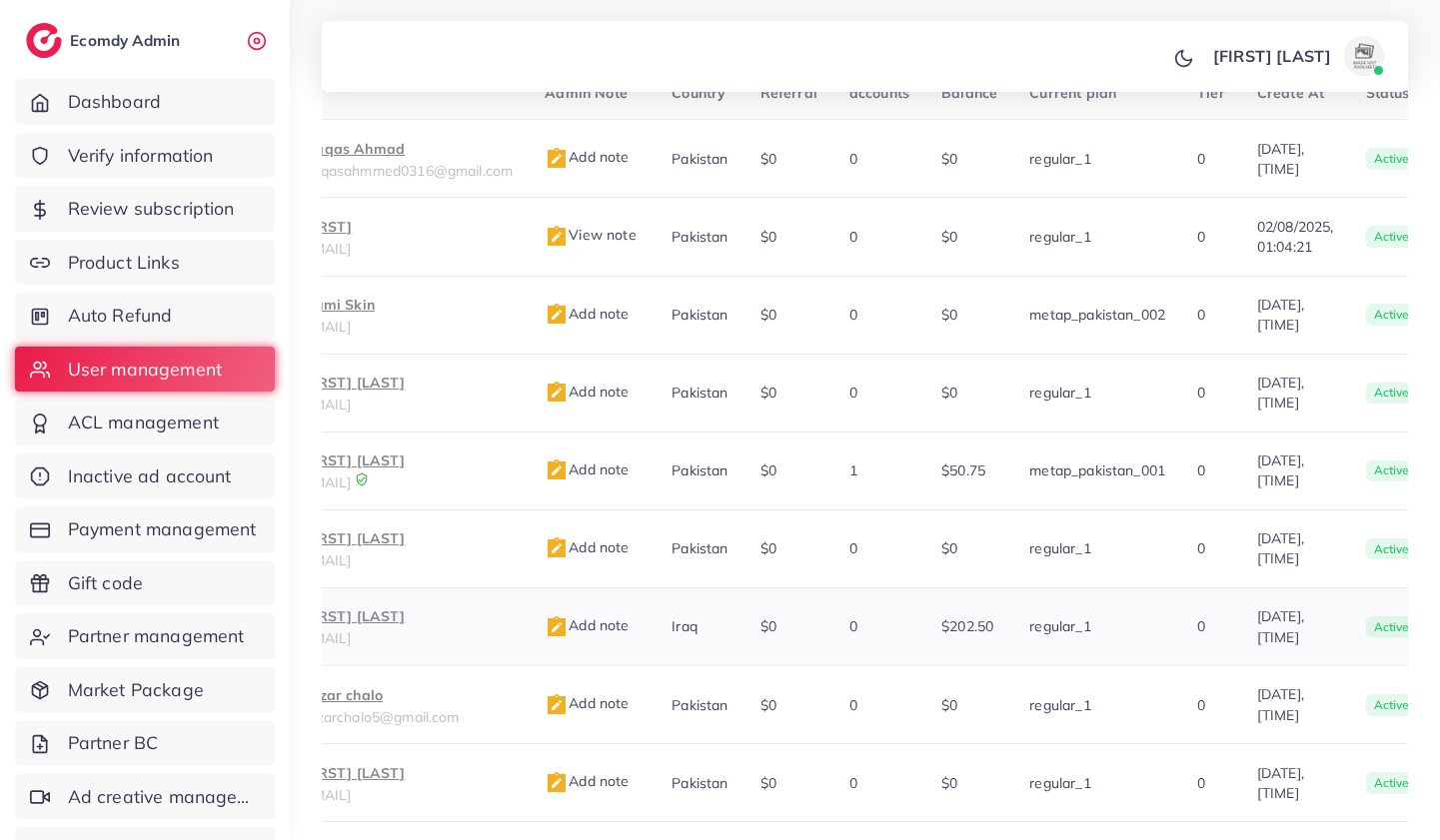 scroll, scrollTop: 818, scrollLeft: 0, axis: vertical 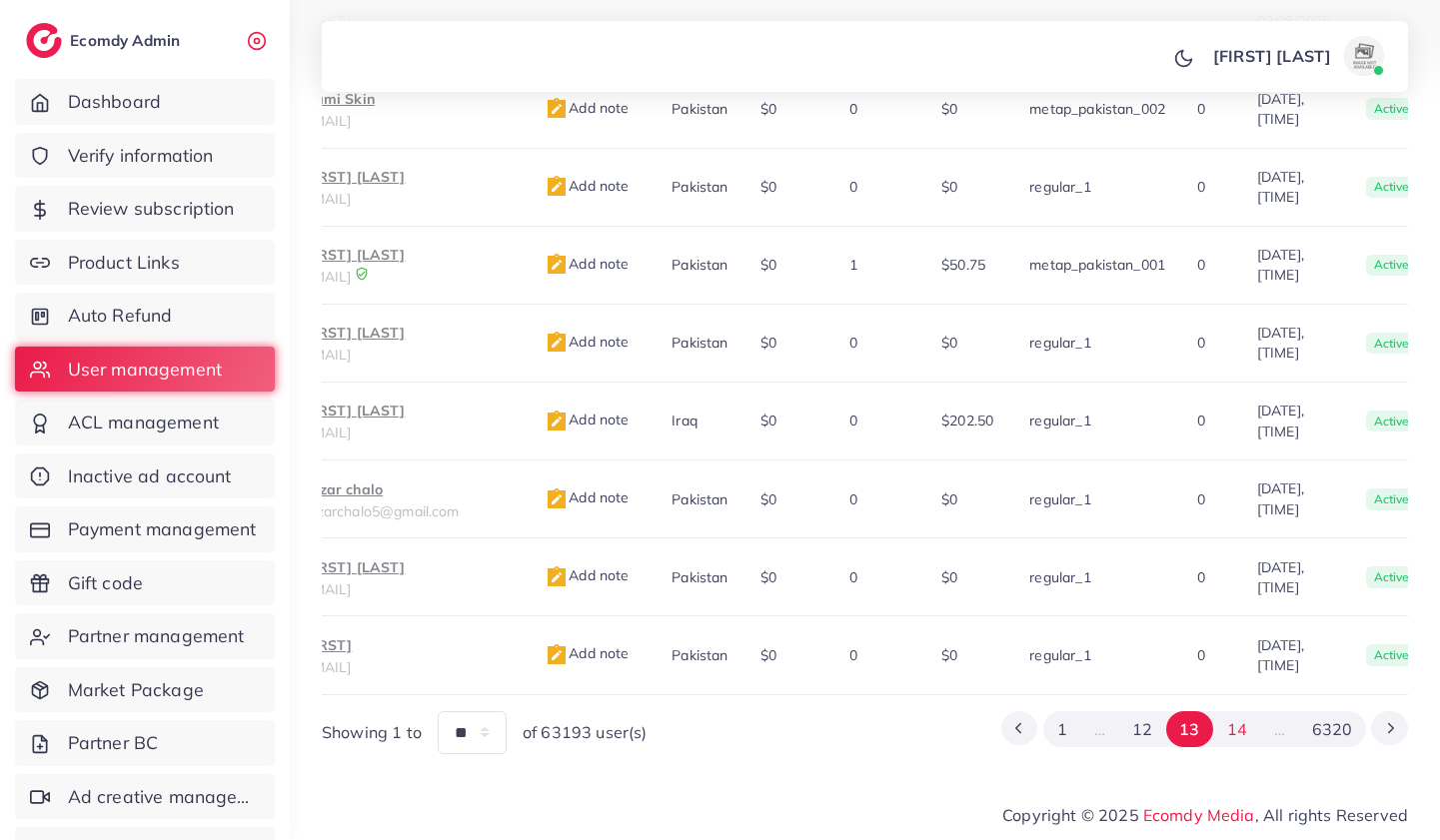 click on "14" at bounding box center (1236, 729) 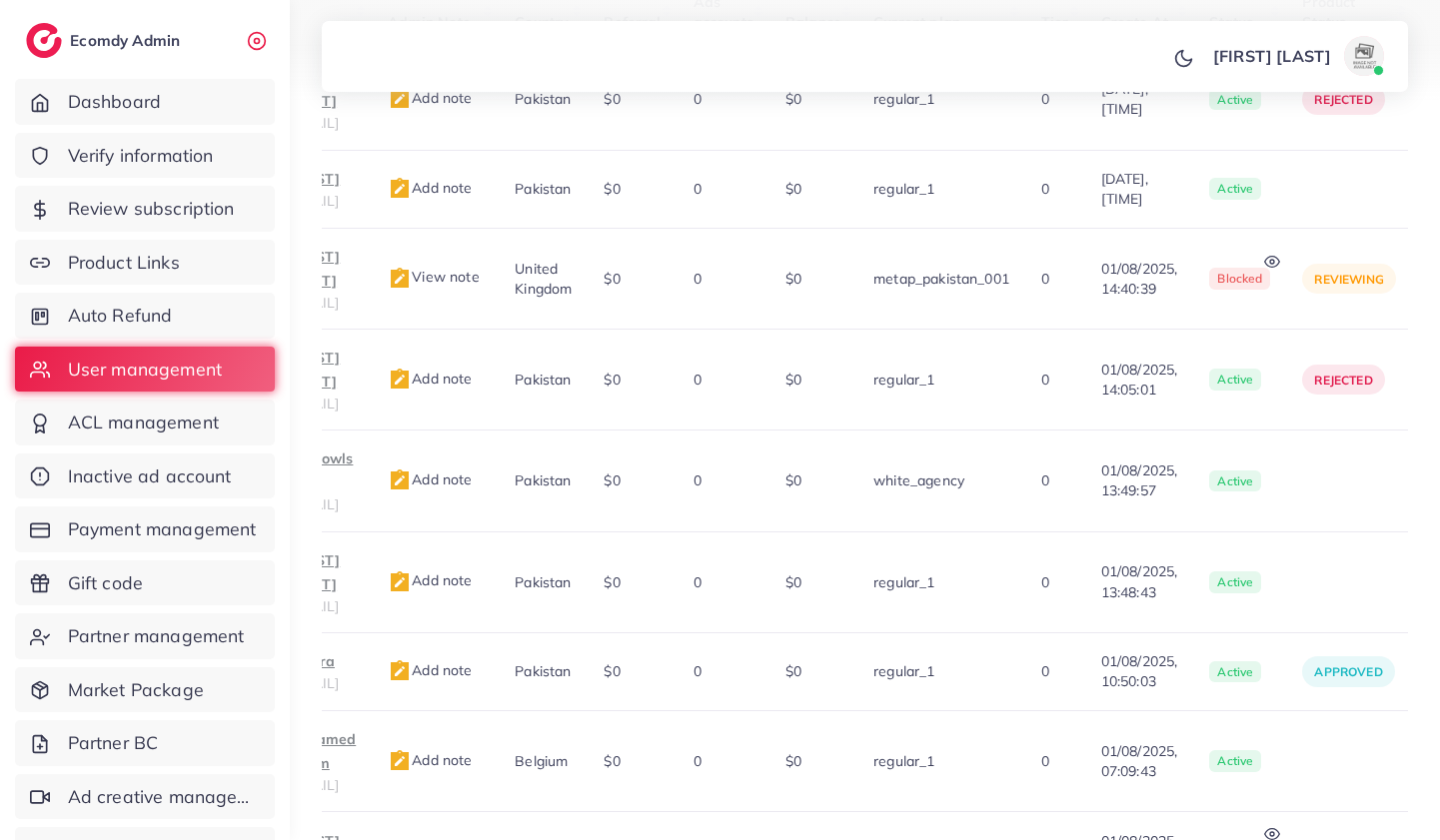 scroll, scrollTop: 818, scrollLeft: 0, axis: vertical 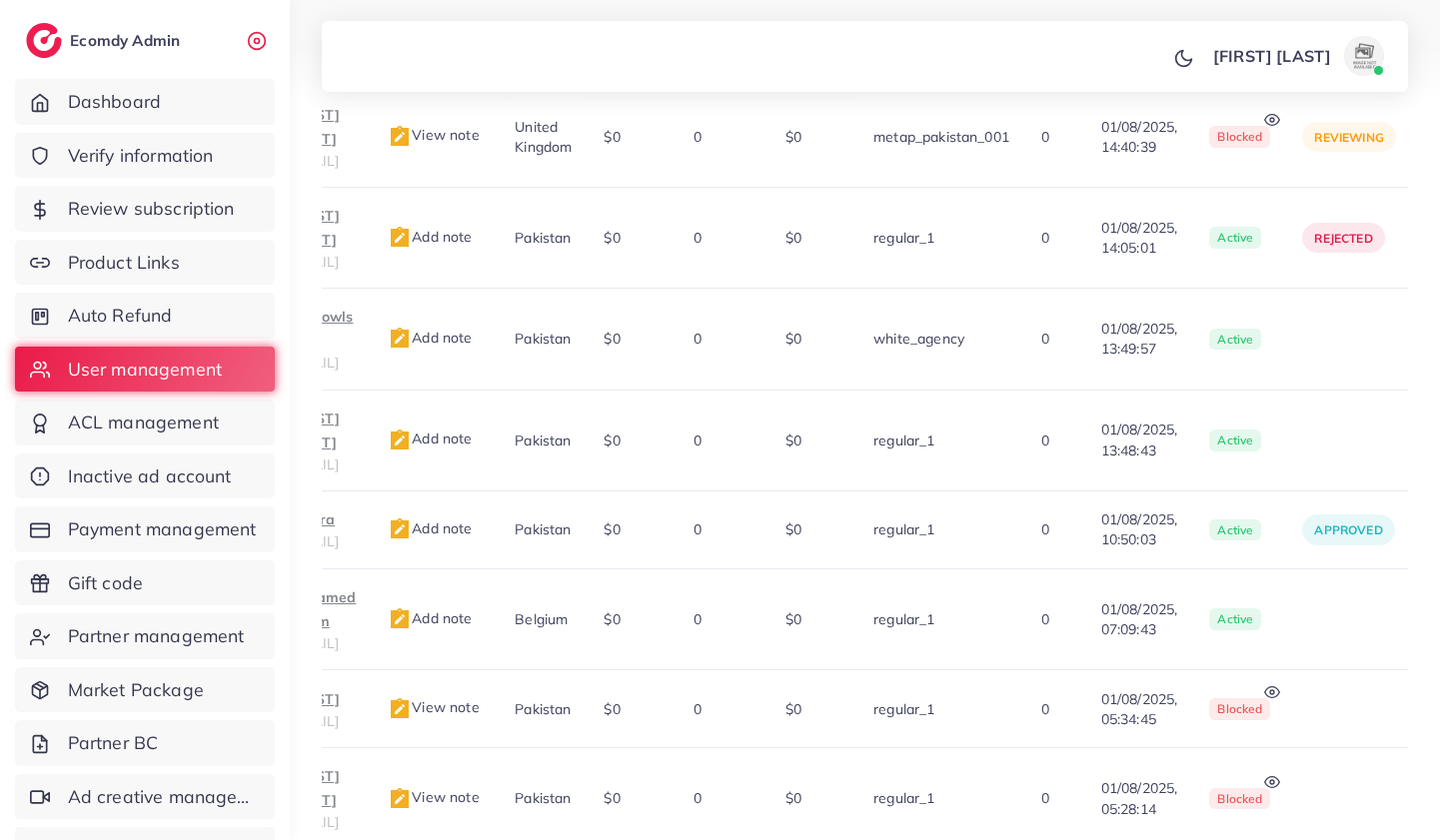 click on "15" at bounding box center [1236, 884] 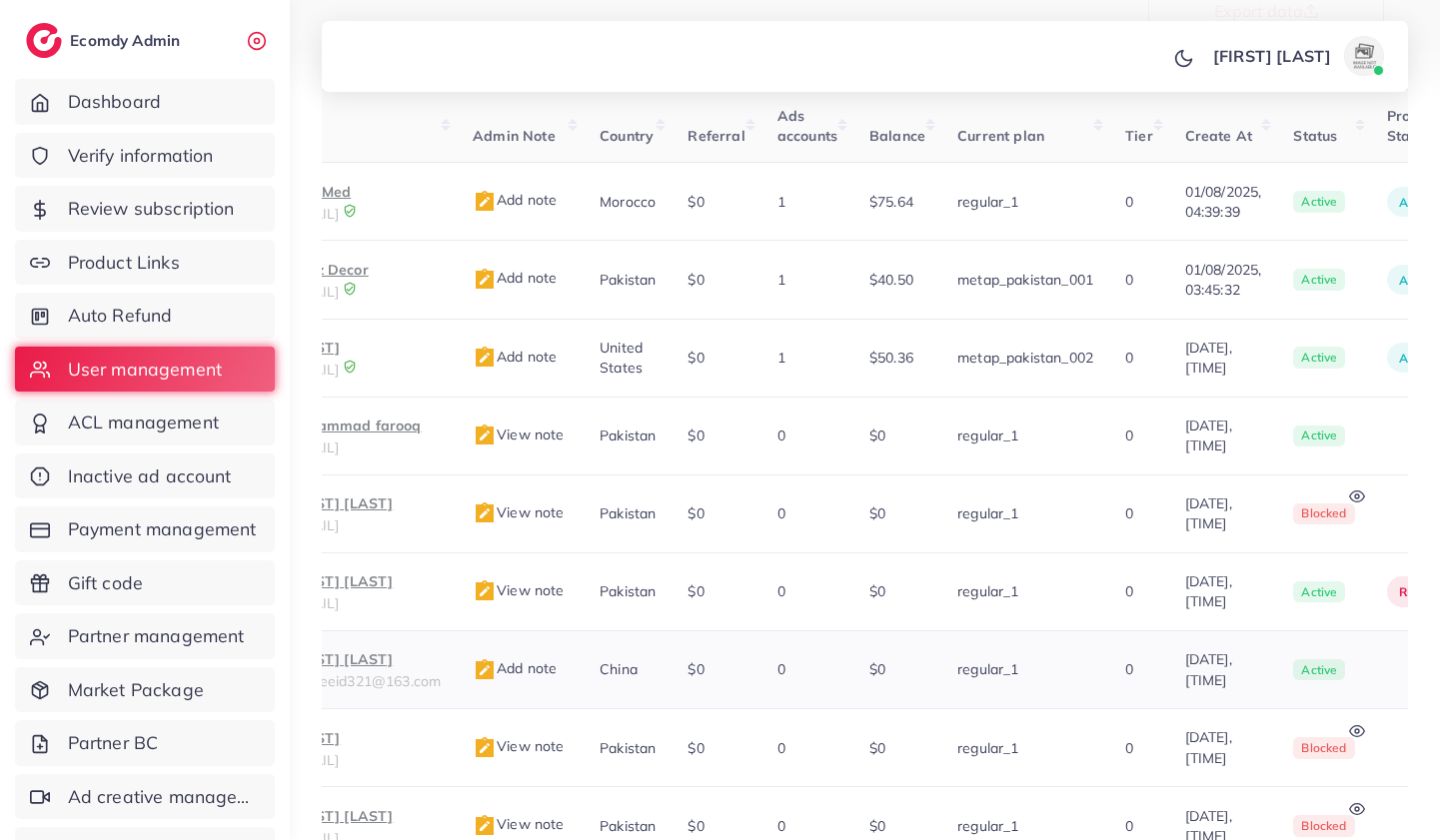 scroll, scrollTop: 818, scrollLeft: 0, axis: vertical 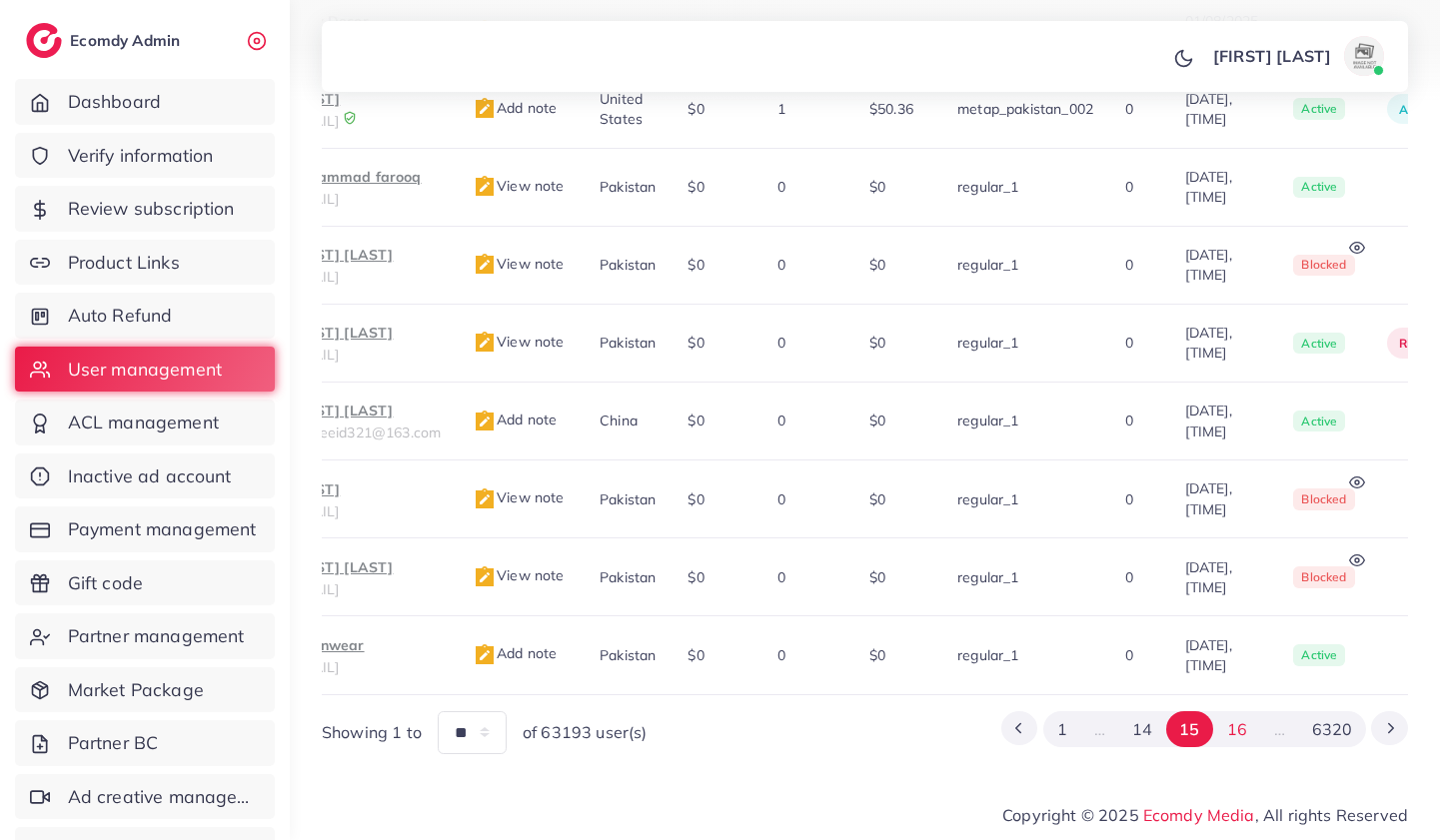 click on "16" at bounding box center [1236, 729] 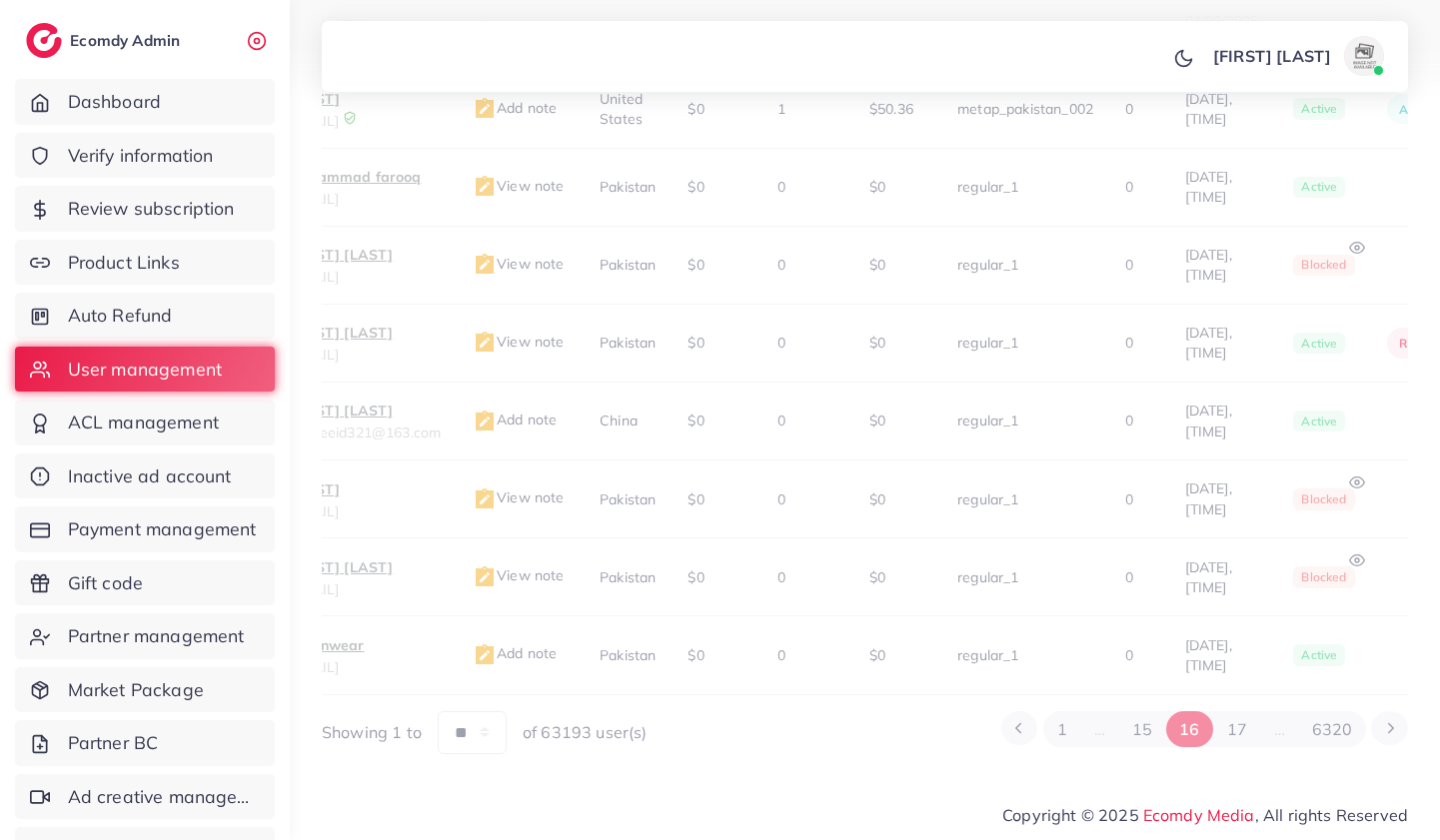 click on "User ID   User info   Admin Note   Country   Referral   Ads accounts   Balance   Current plan   Tier   Create At   Status   Product Status   Belong to AM   Roles   Actions             [NUMBER]   [FIRST] [LAST]  [EMAIL]  Add note   [COUNTRY]   $0   1   $75.64   regular_1   0  [DATE], [TIME]  active  approved  8676  USER Block Balance Change Assign to AM      [NUMBER]   [FIRST] [LAST]  [EMAIL]  Add note   [COUNTRY]   $0   1   $40.50   metap_pakistan_001   0  [DATE], [TIME]  active  approved  8676  USER Block Balance Change Assign to AM      [NUMBER]   [FIRST]  [EMAIL]  Add note   [COUNTRY]   $0   1   $50.36   metap_pakistan_002   0  [DATE], [TIME]  active  approved  8676  USER Block Balance Change Assign to AM      [NUMBER]   [FIRST] [LAST]  [EMAIL]  View note   [COUNTRY]   $0   0   $0   regular_1   0  [DATE], [TIME]  active   N/A  USER Block Balance Change Assign to AM      [NUMBER]   [FIRST] [LAST]  [EMAIL]  [COUNTRY]" at bounding box center [864, 297] 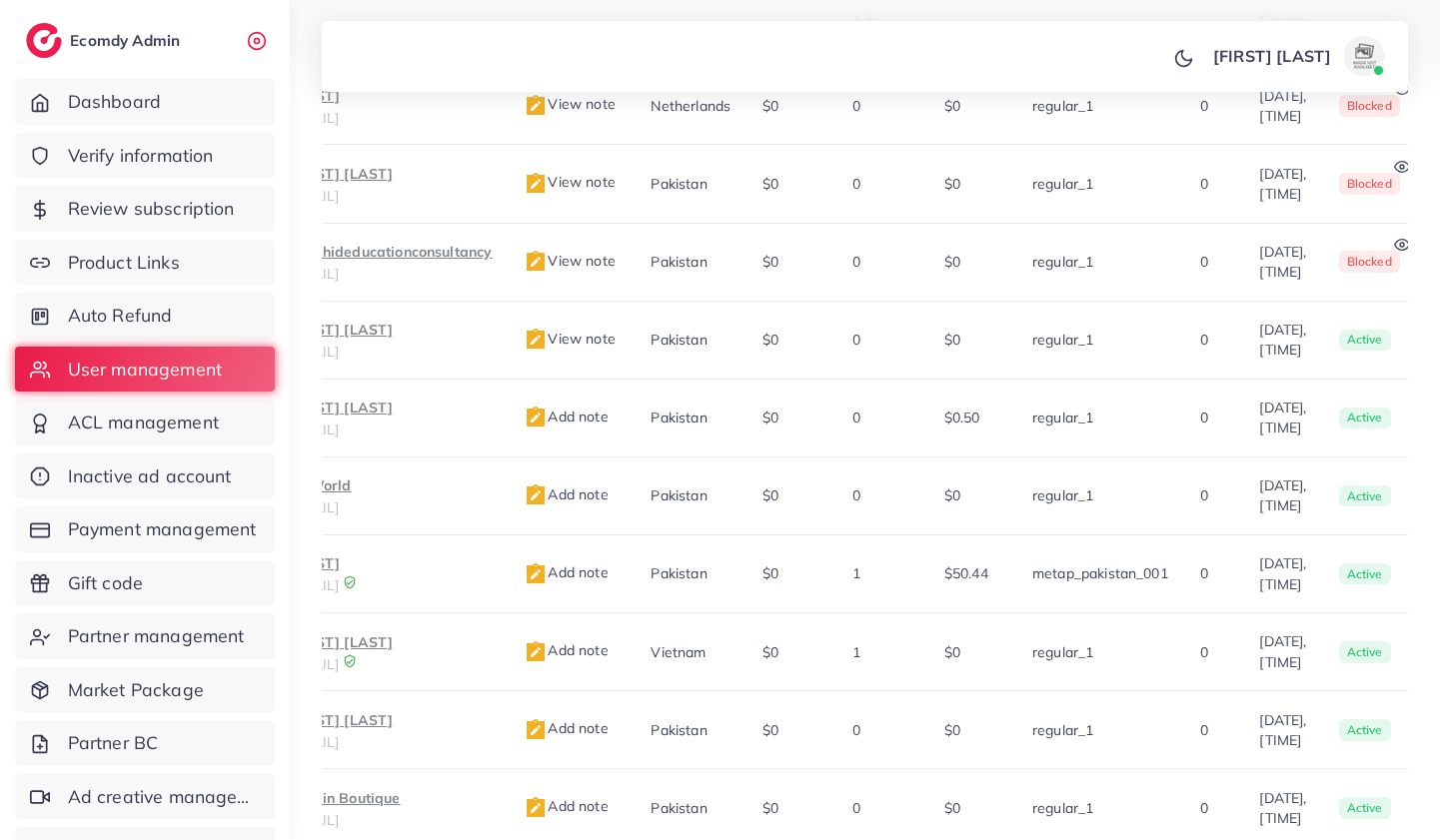 scroll, scrollTop: 818, scrollLeft: 0, axis: vertical 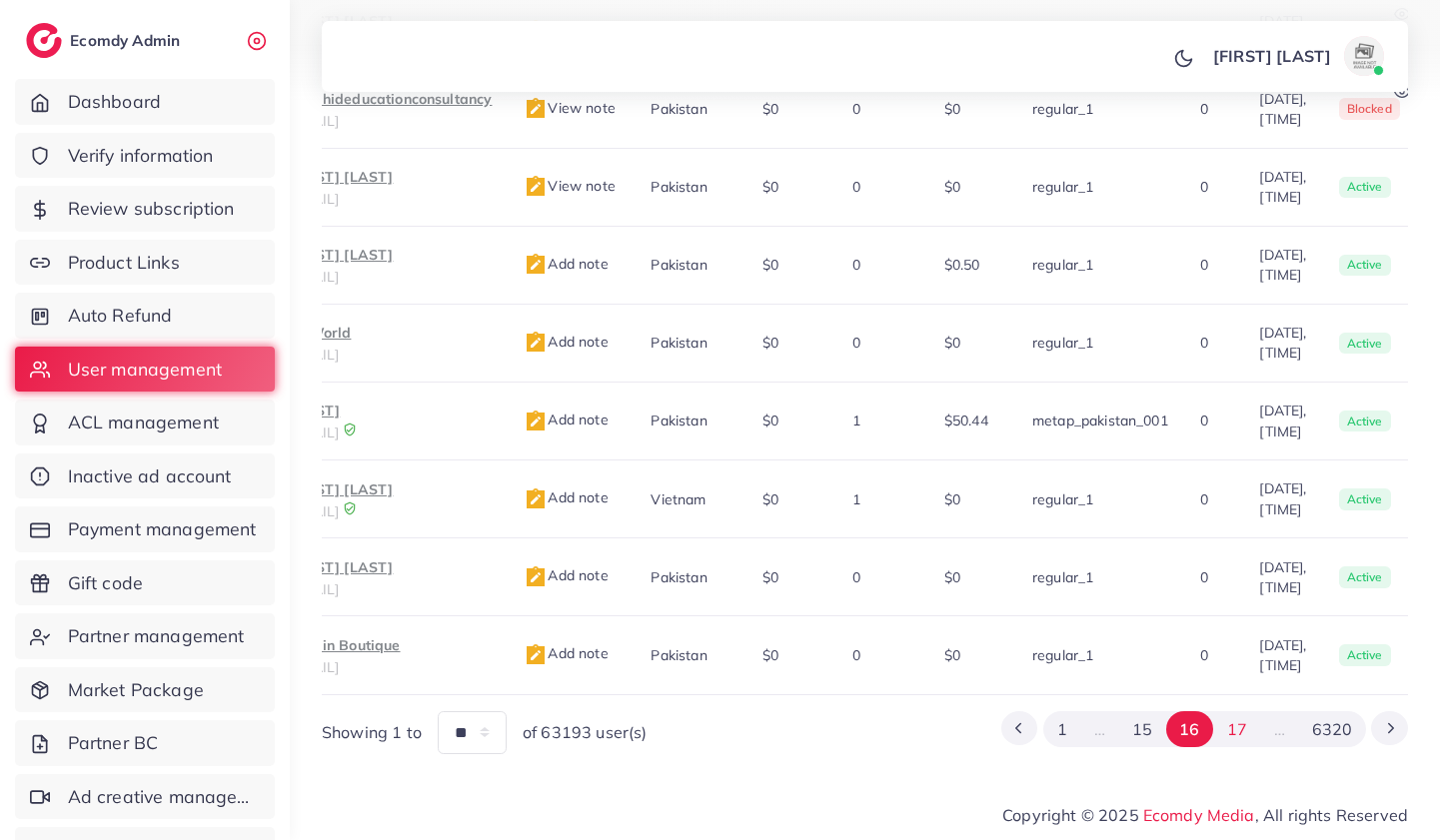 click on "17" at bounding box center (1236, 729) 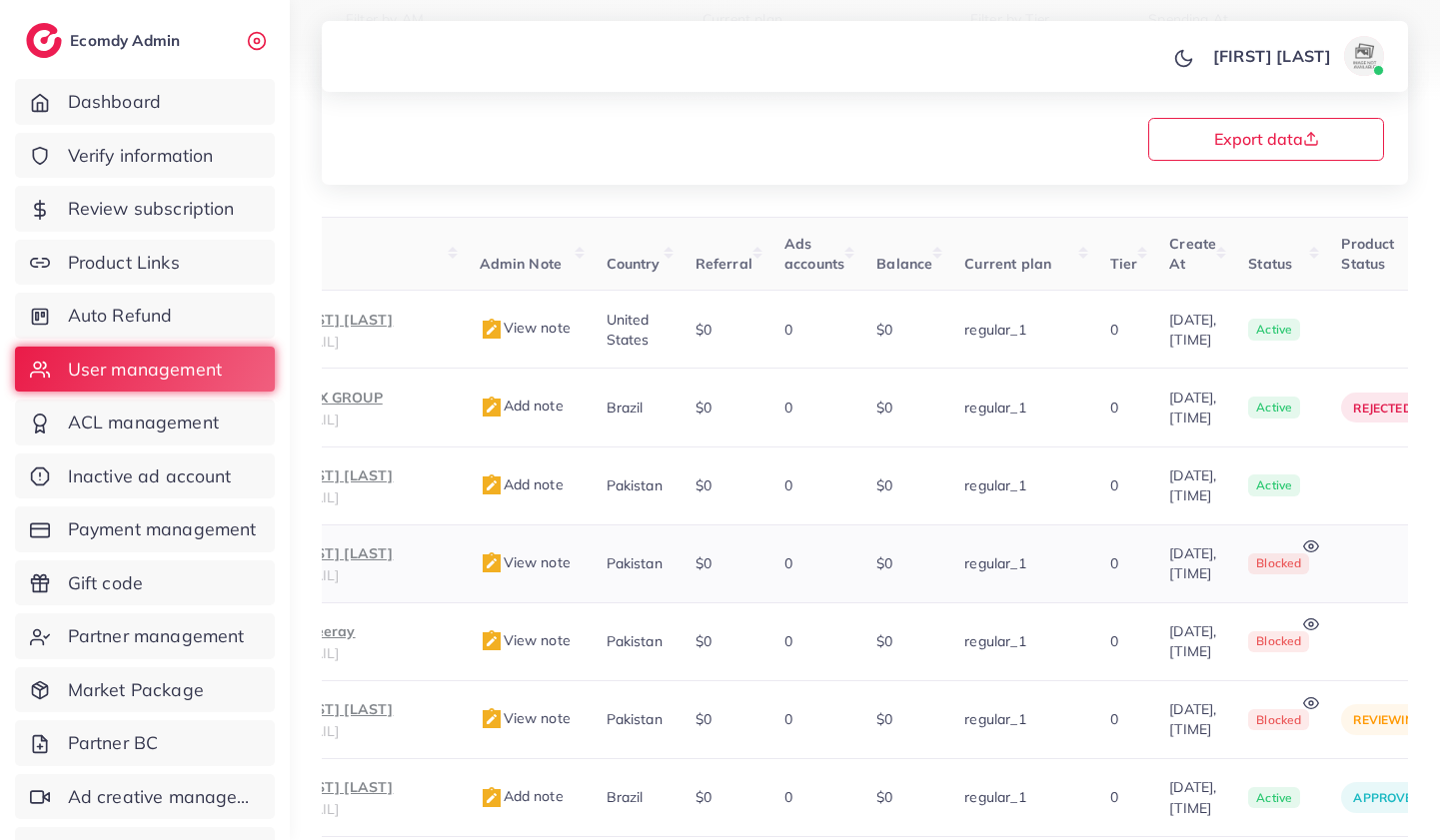 scroll, scrollTop: 818, scrollLeft: 0, axis: vertical 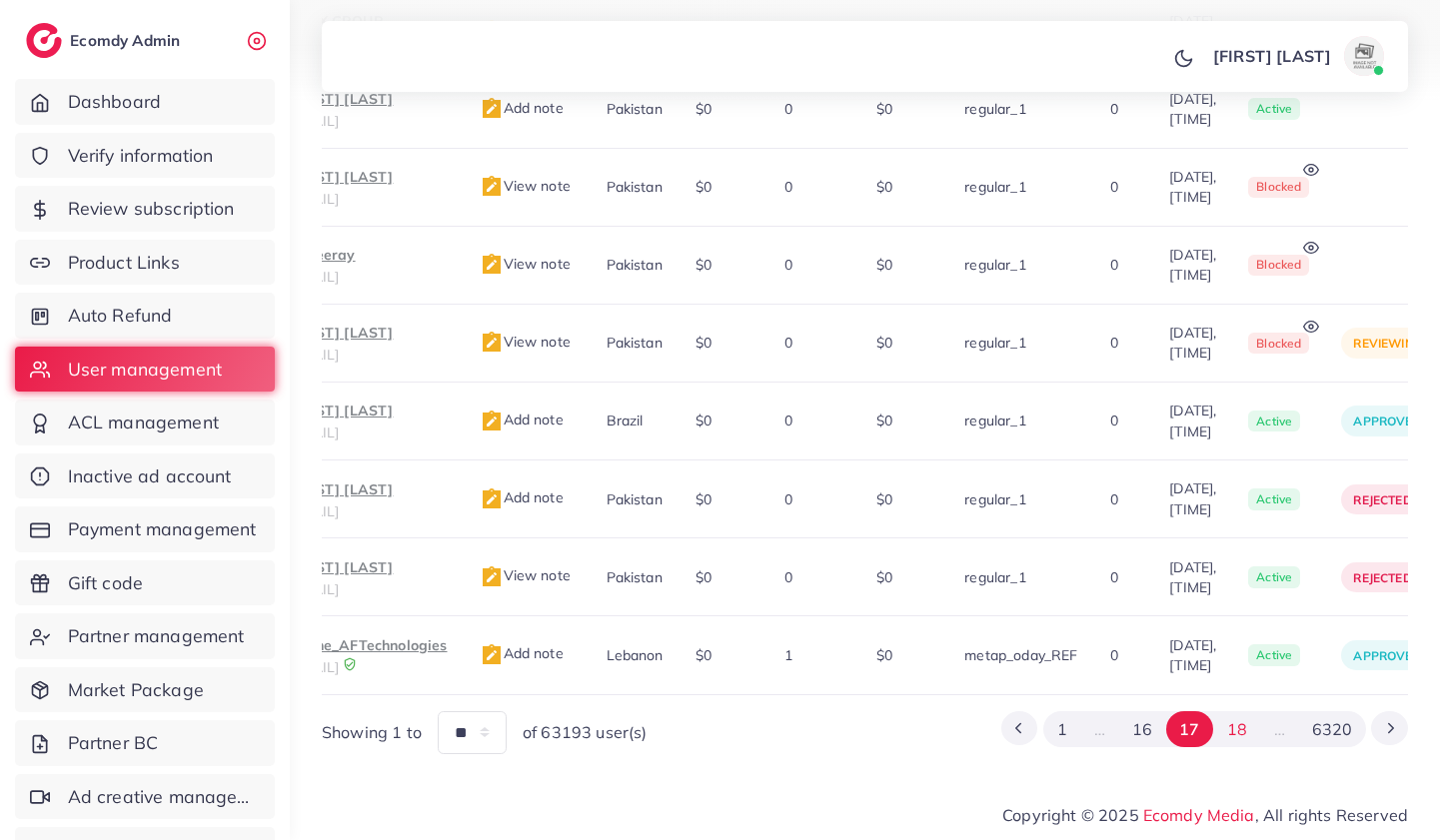 click on "18" at bounding box center [1236, 729] 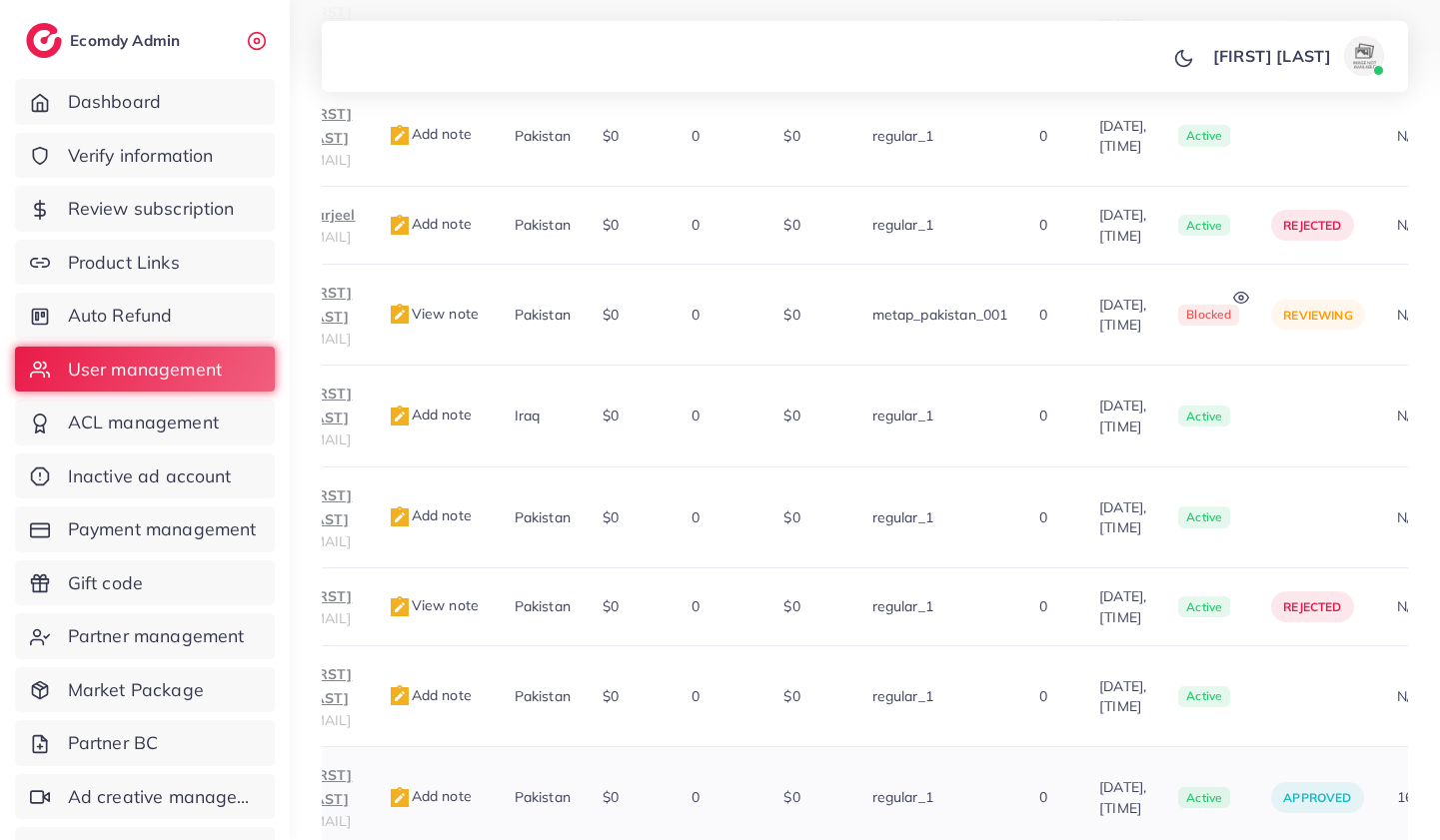 scroll, scrollTop: 841, scrollLeft: 0, axis: vertical 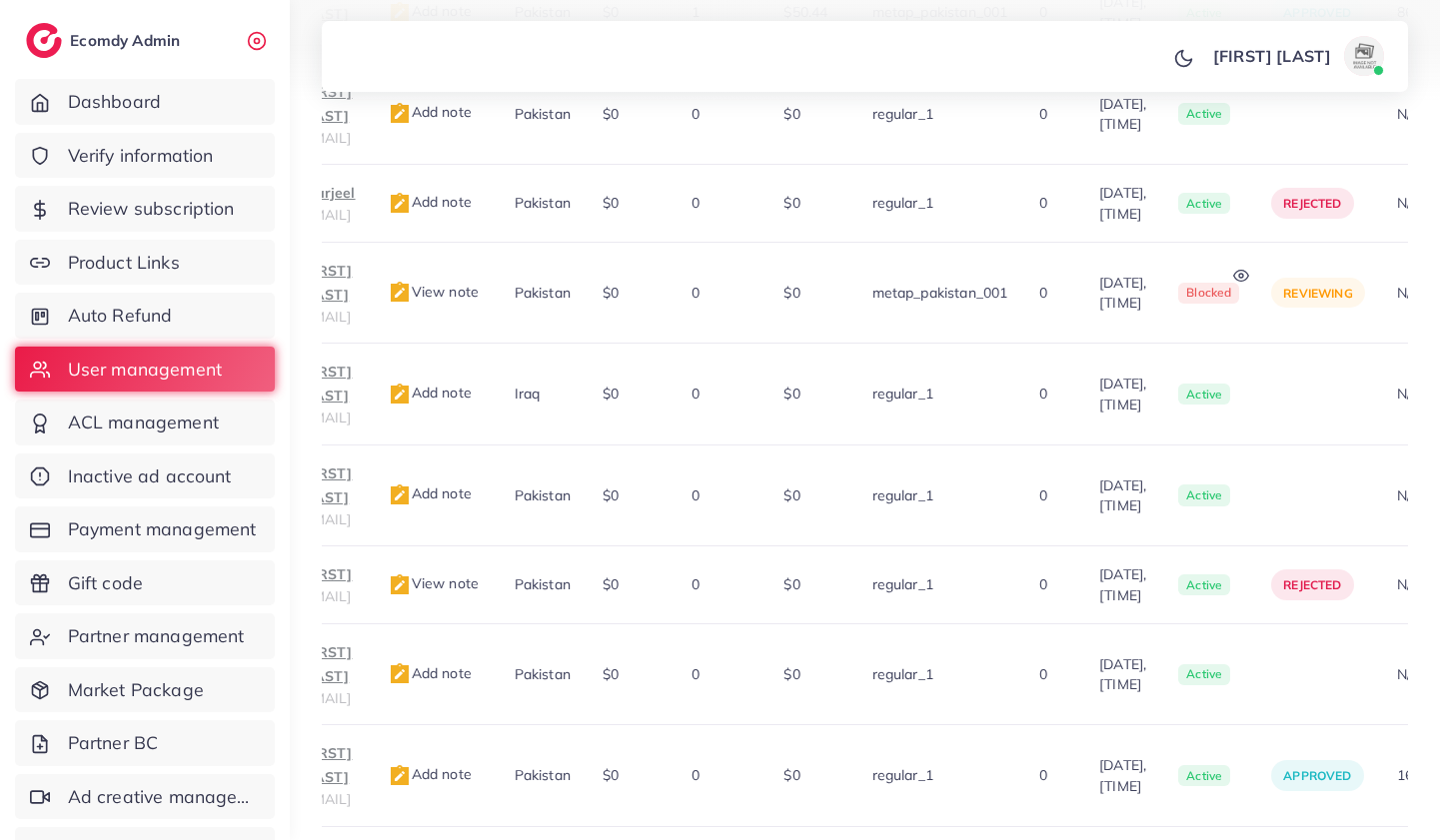 click on "19" at bounding box center [1236, 861] 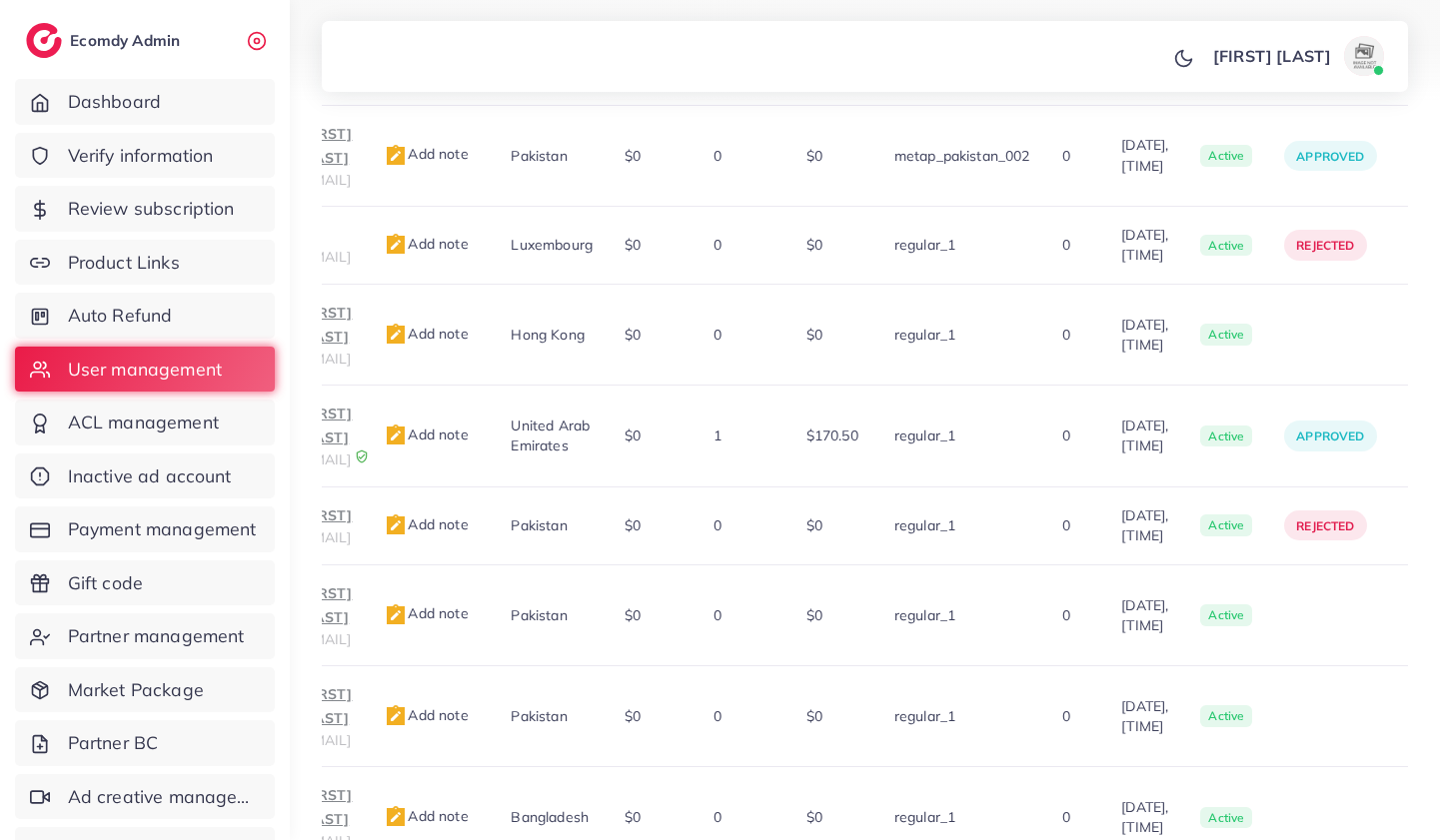scroll, scrollTop: 818, scrollLeft: 0, axis: vertical 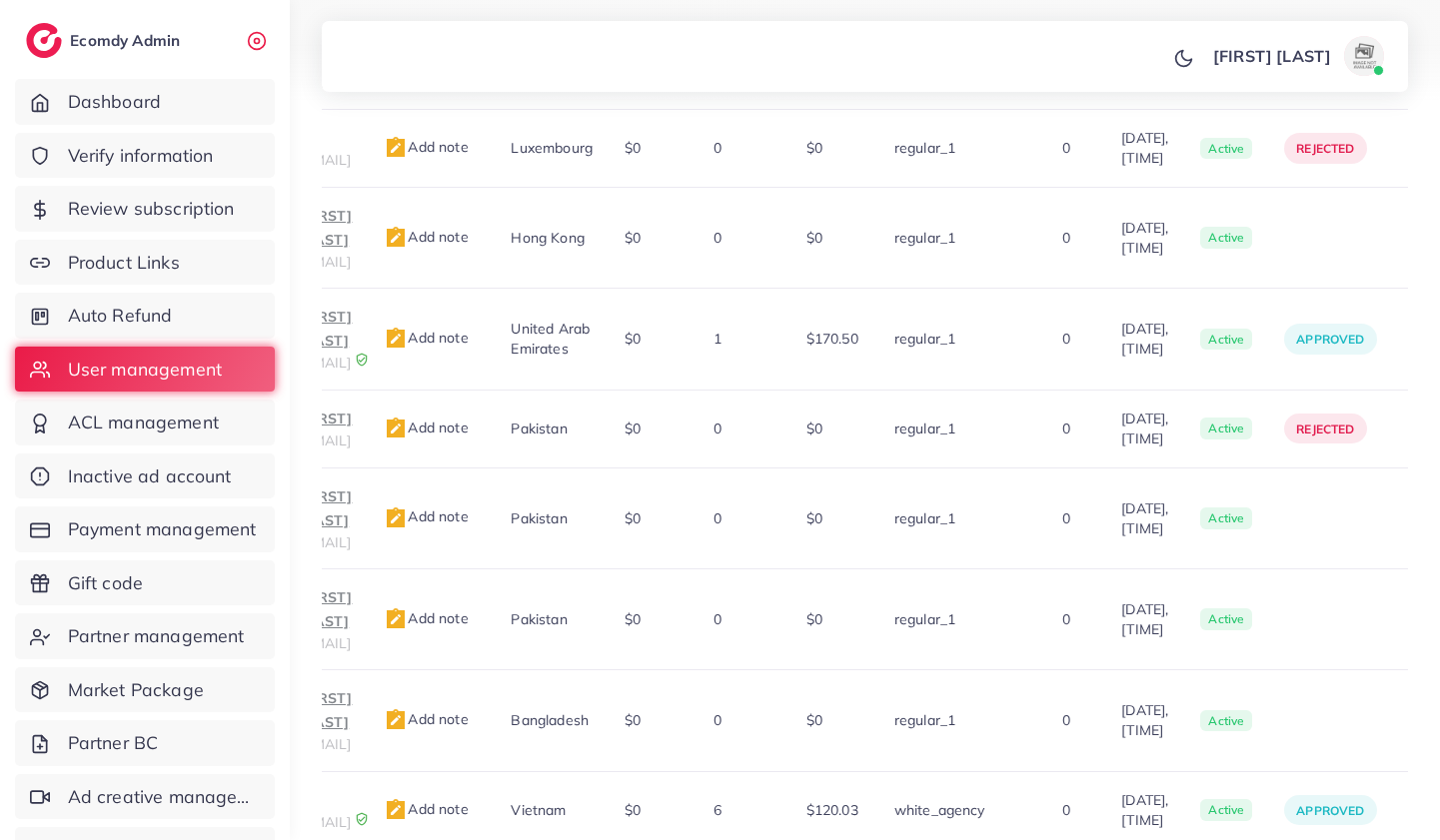 click on "20" at bounding box center [1236, 884] 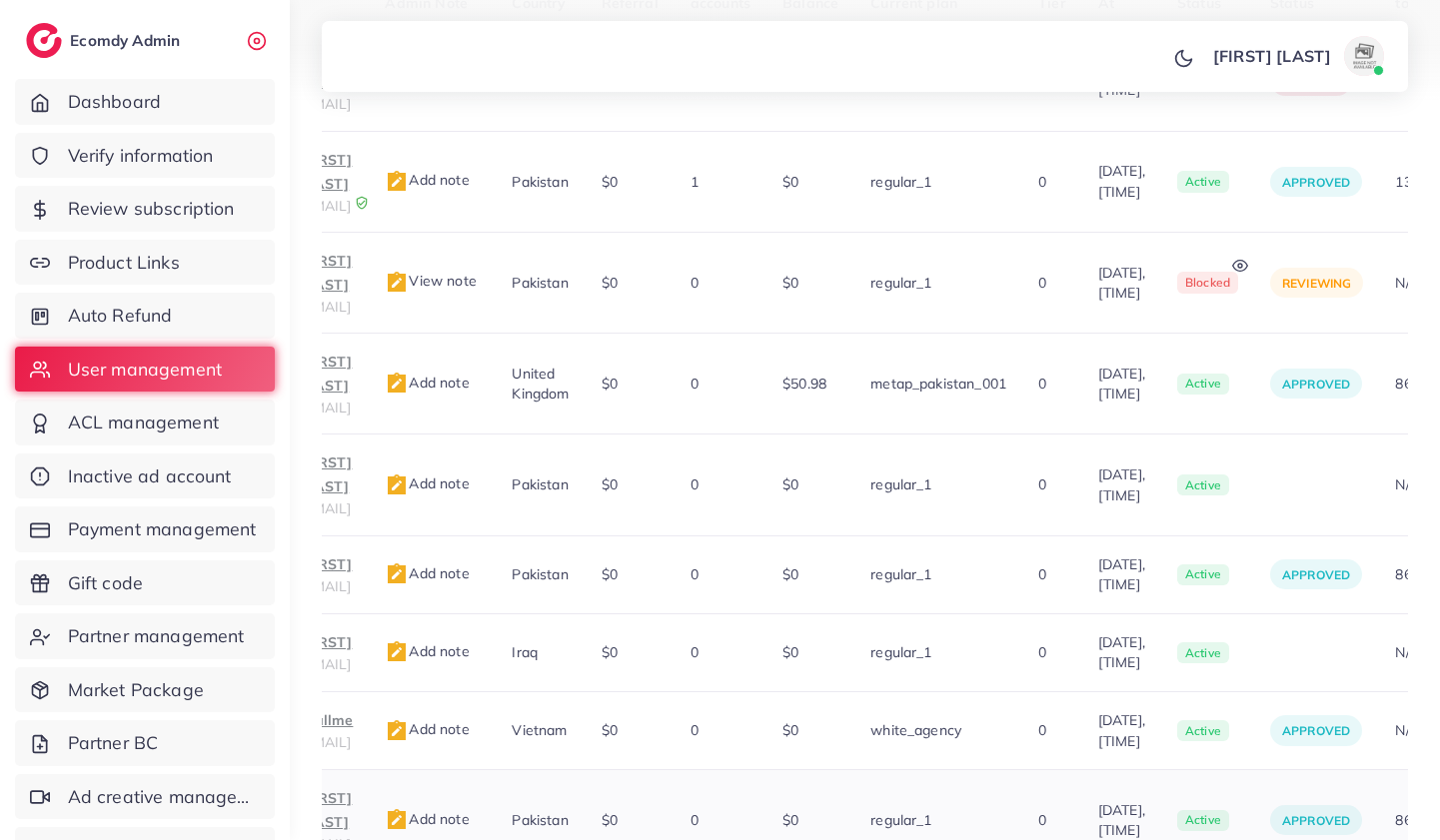 scroll, scrollTop: 818, scrollLeft: 0, axis: vertical 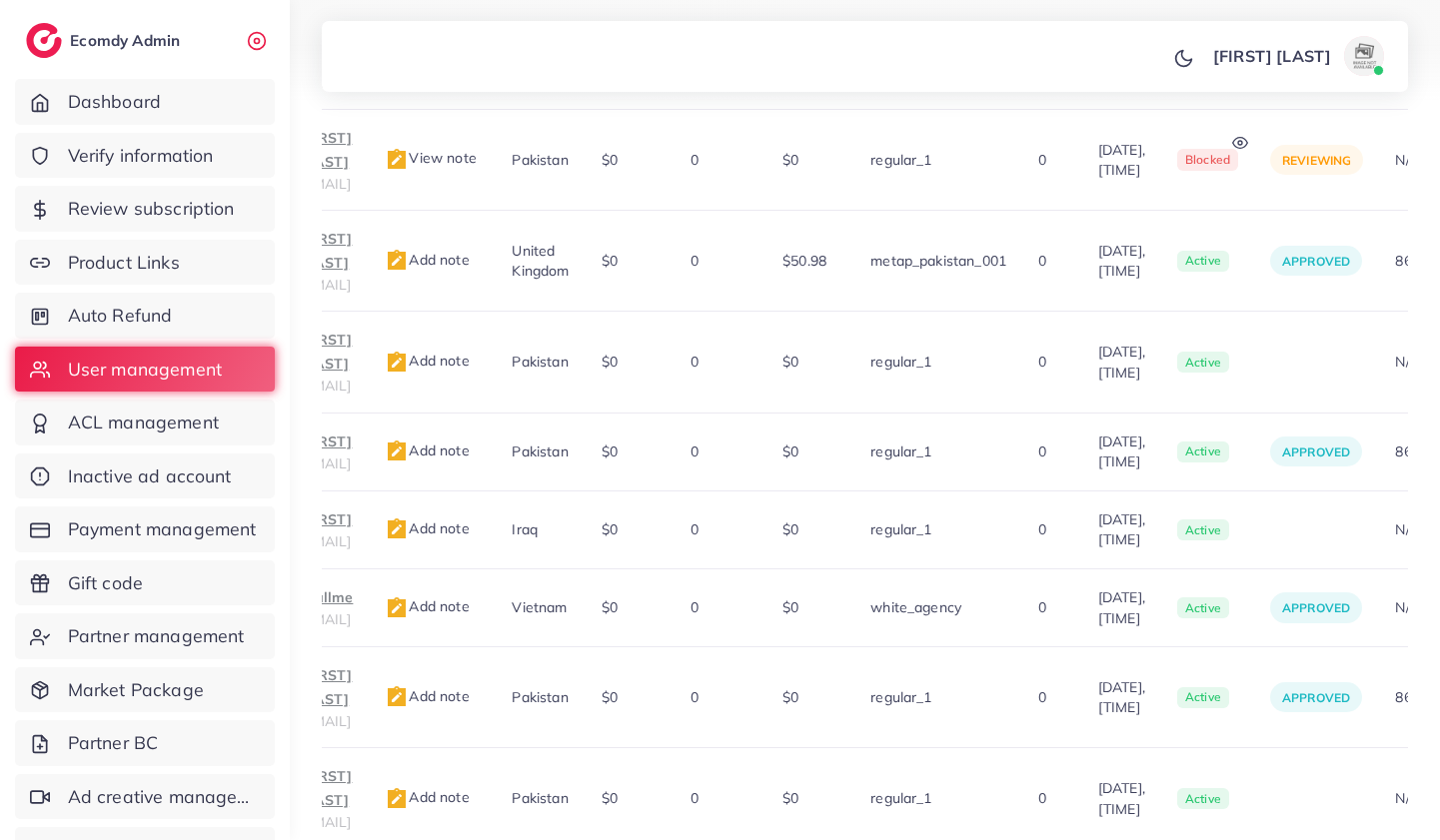 click on "21" at bounding box center [1236, 884] 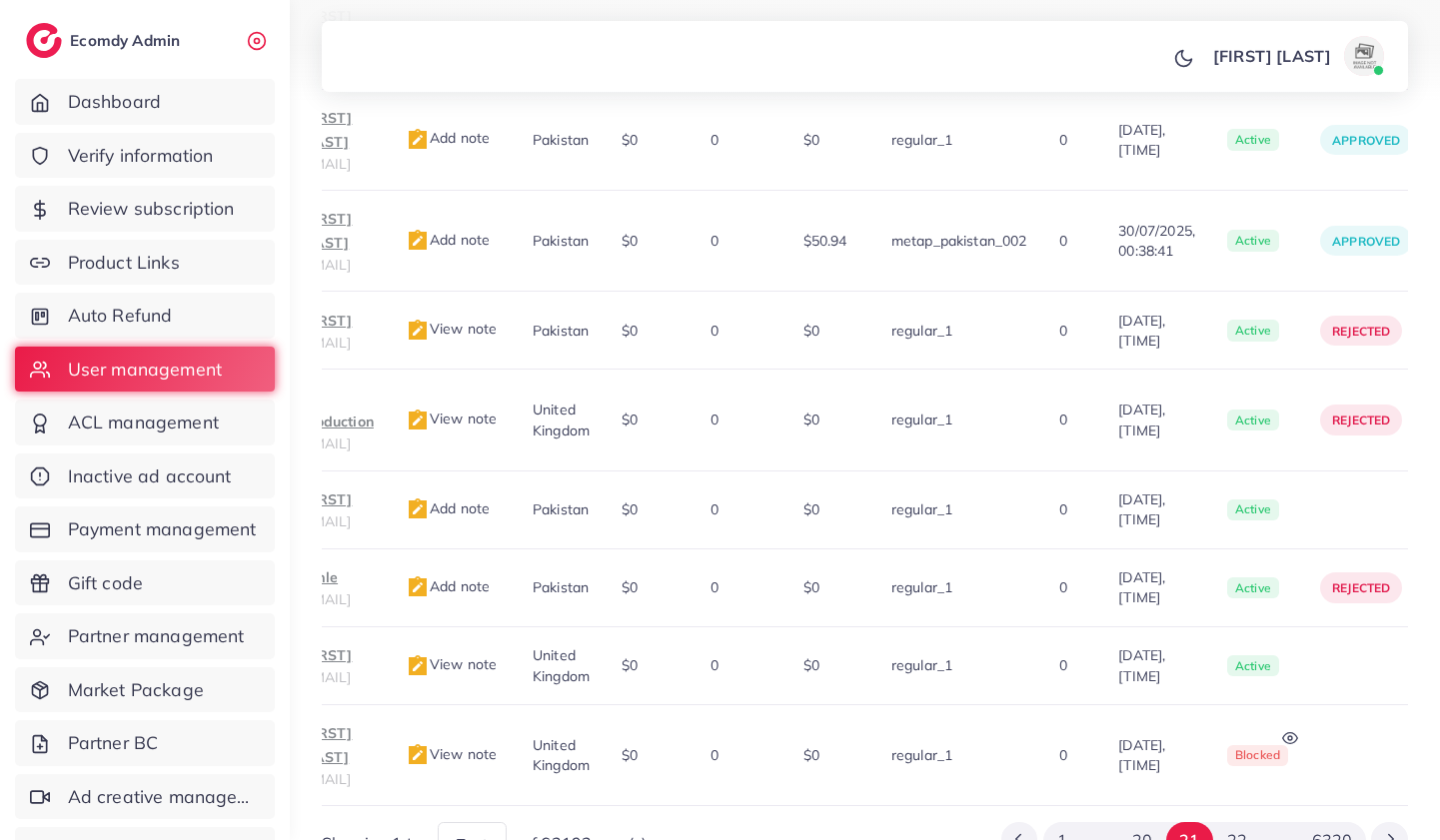 scroll, scrollTop: 818, scrollLeft: 0, axis: vertical 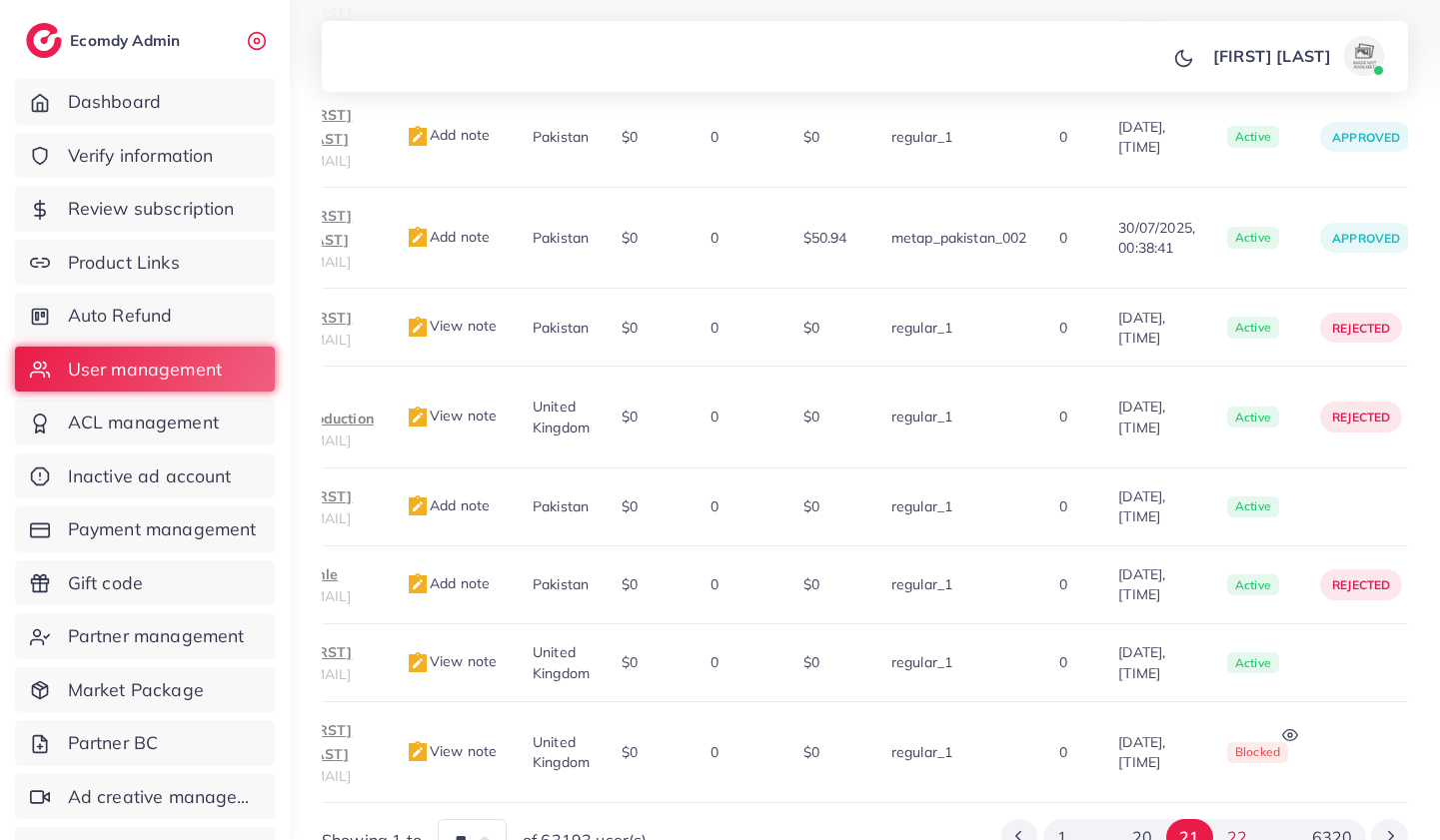 click on "22" at bounding box center [1236, 837] 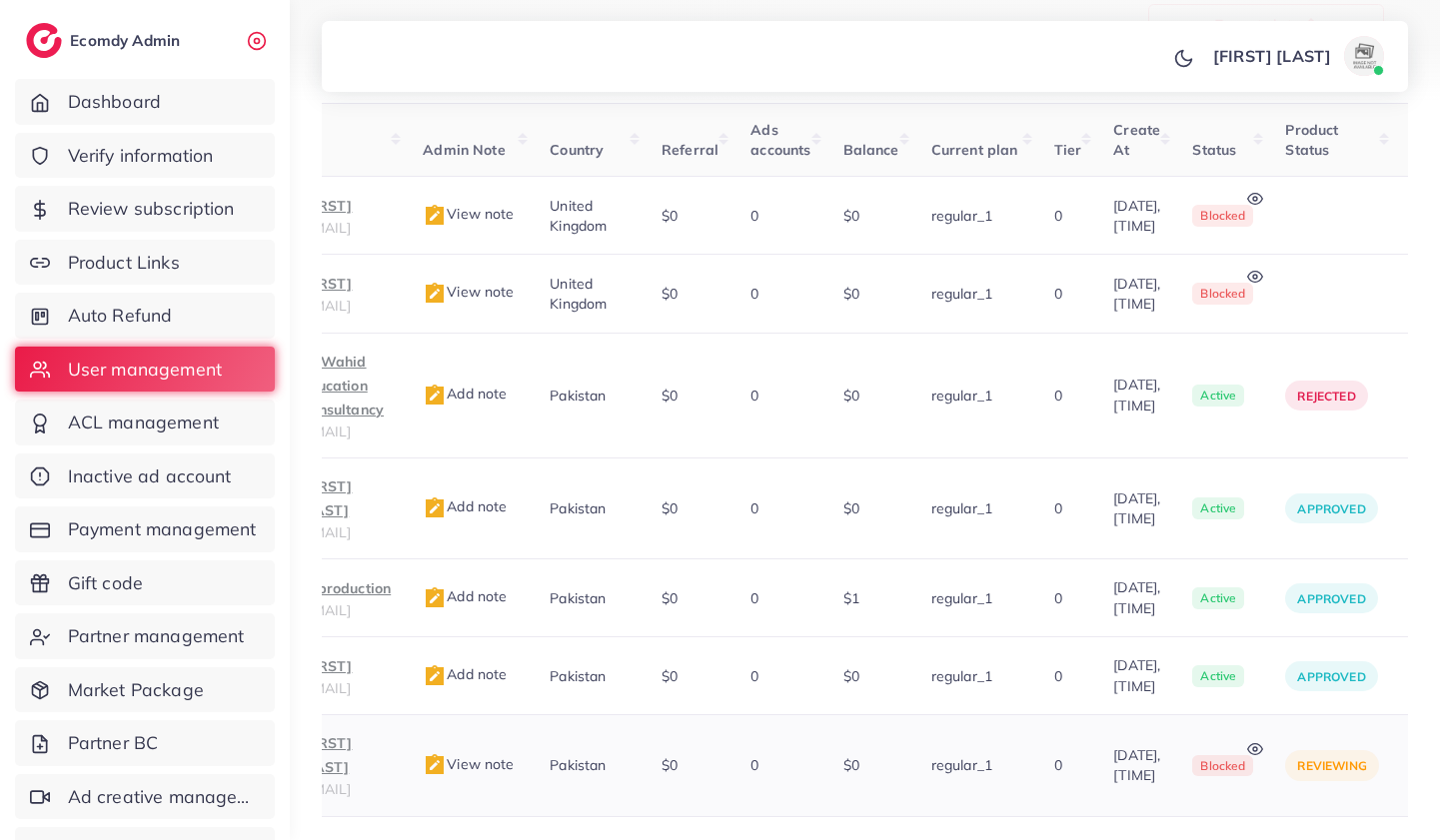 scroll, scrollTop: 818, scrollLeft: 0, axis: vertical 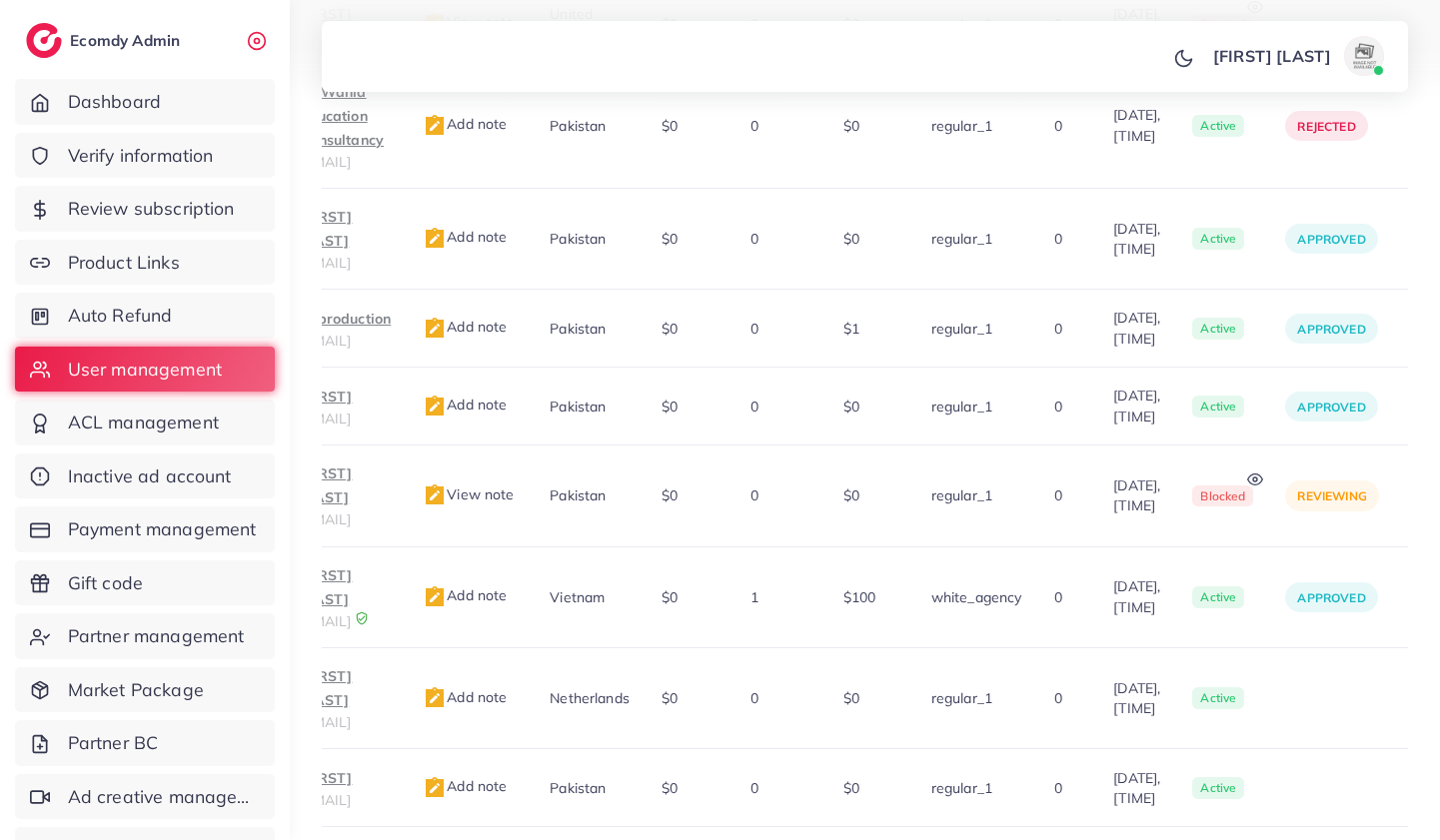 click on "23" at bounding box center [1236, 861] 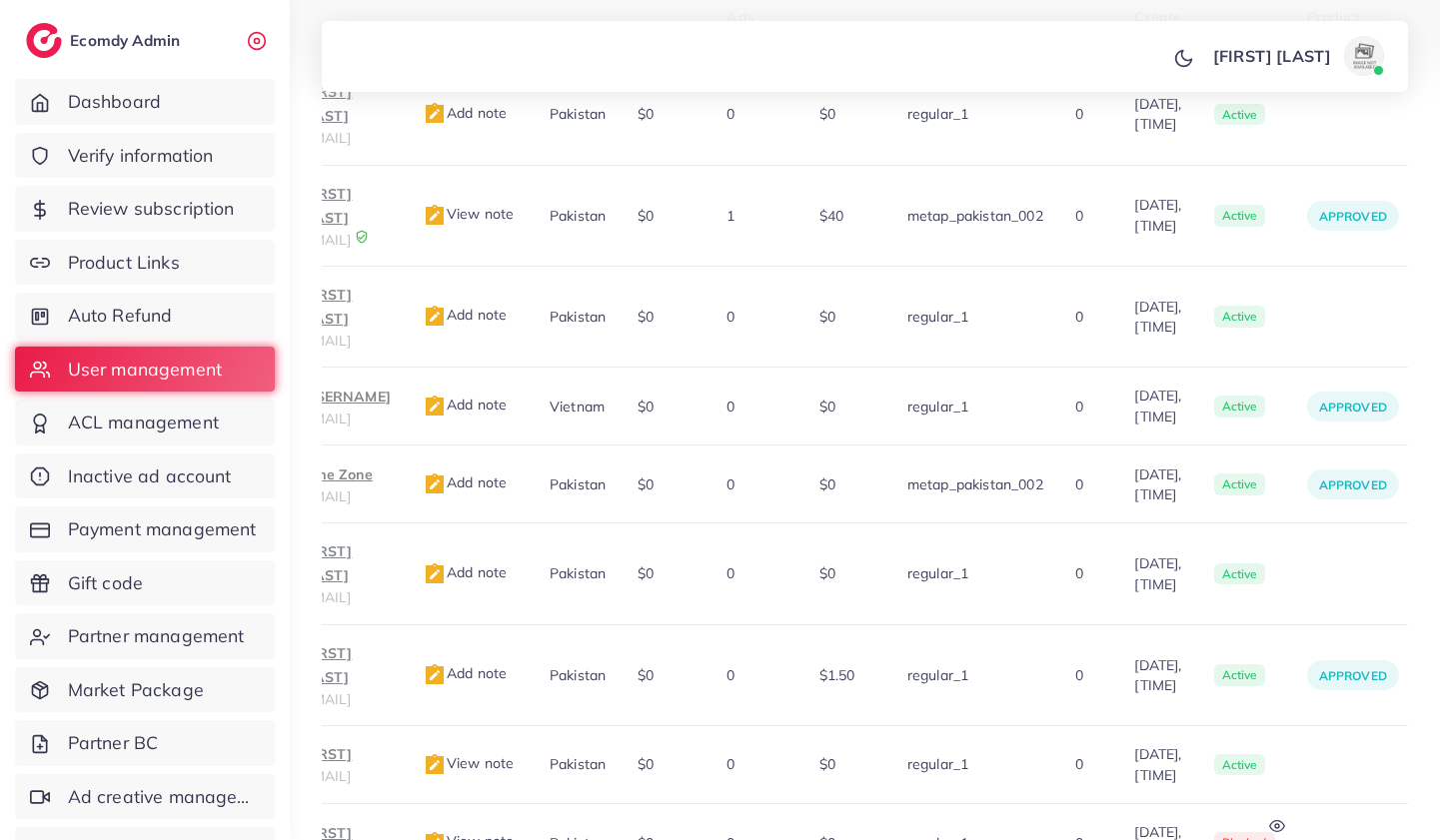scroll, scrollTop: 818, scrollLeft: 0, axis: vertical 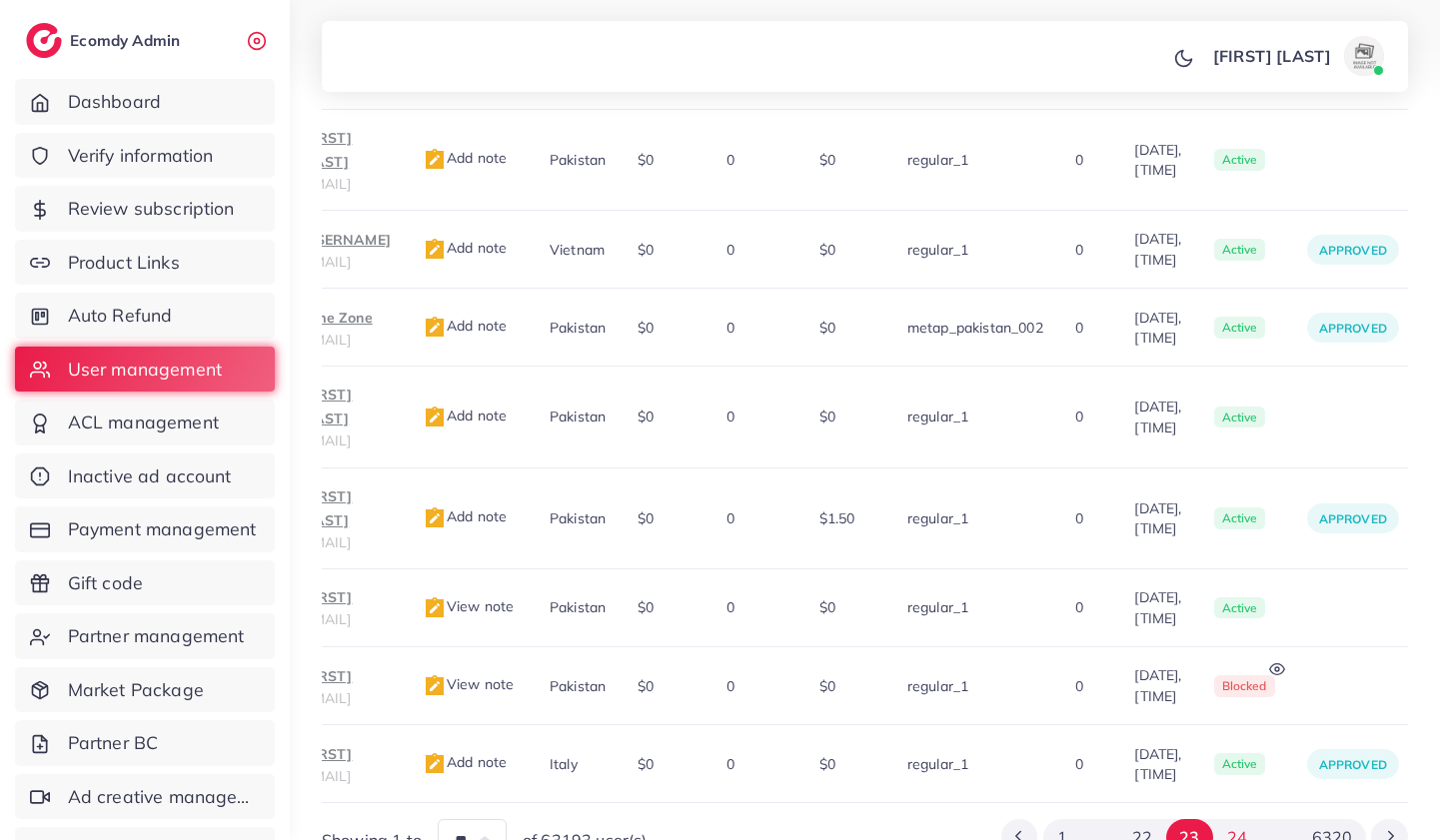 click on "24" at bounding box center (1236, 837) 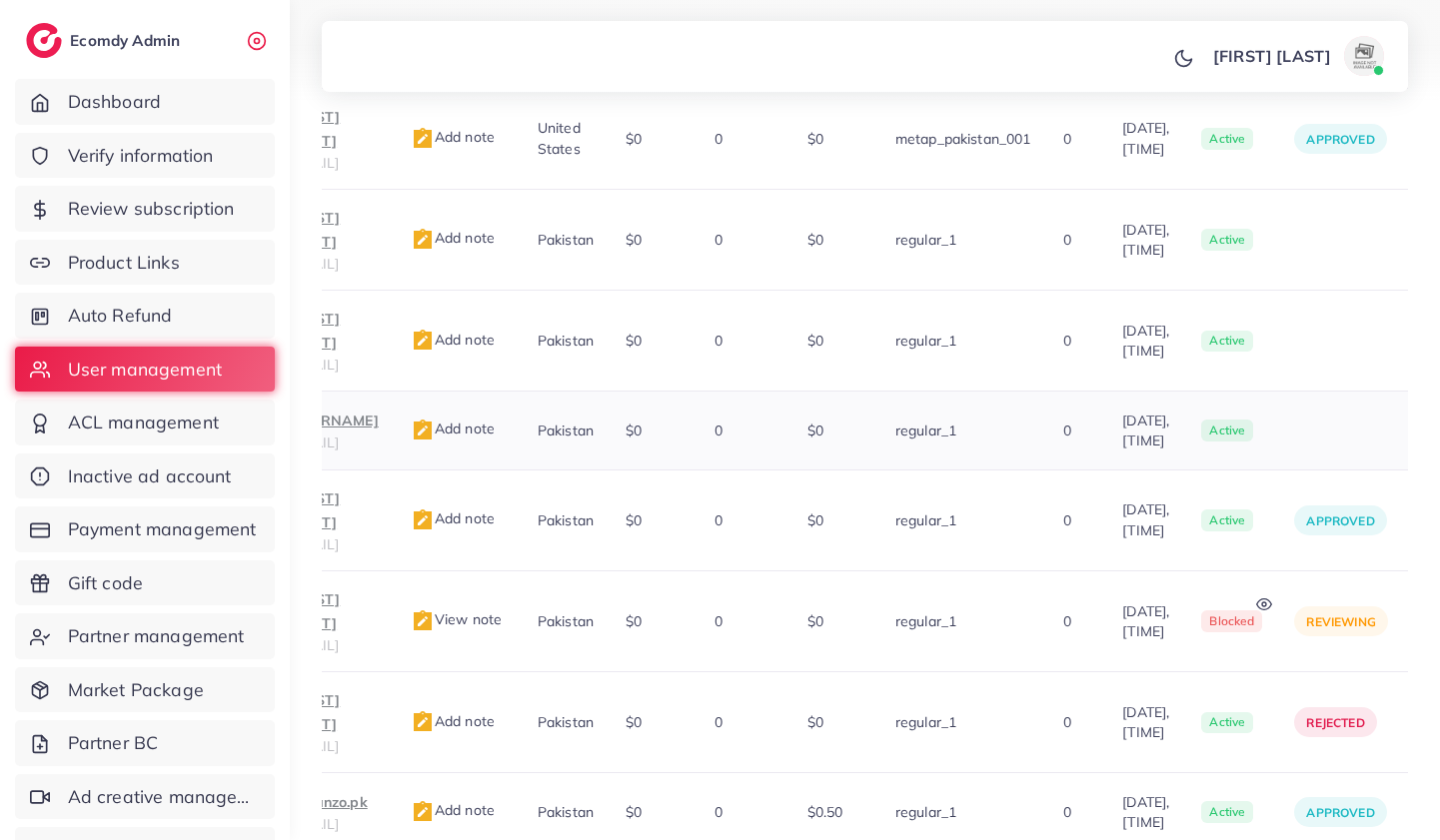 scroll, scrollTop: 818, scrollLeft: 0, axis: vertical 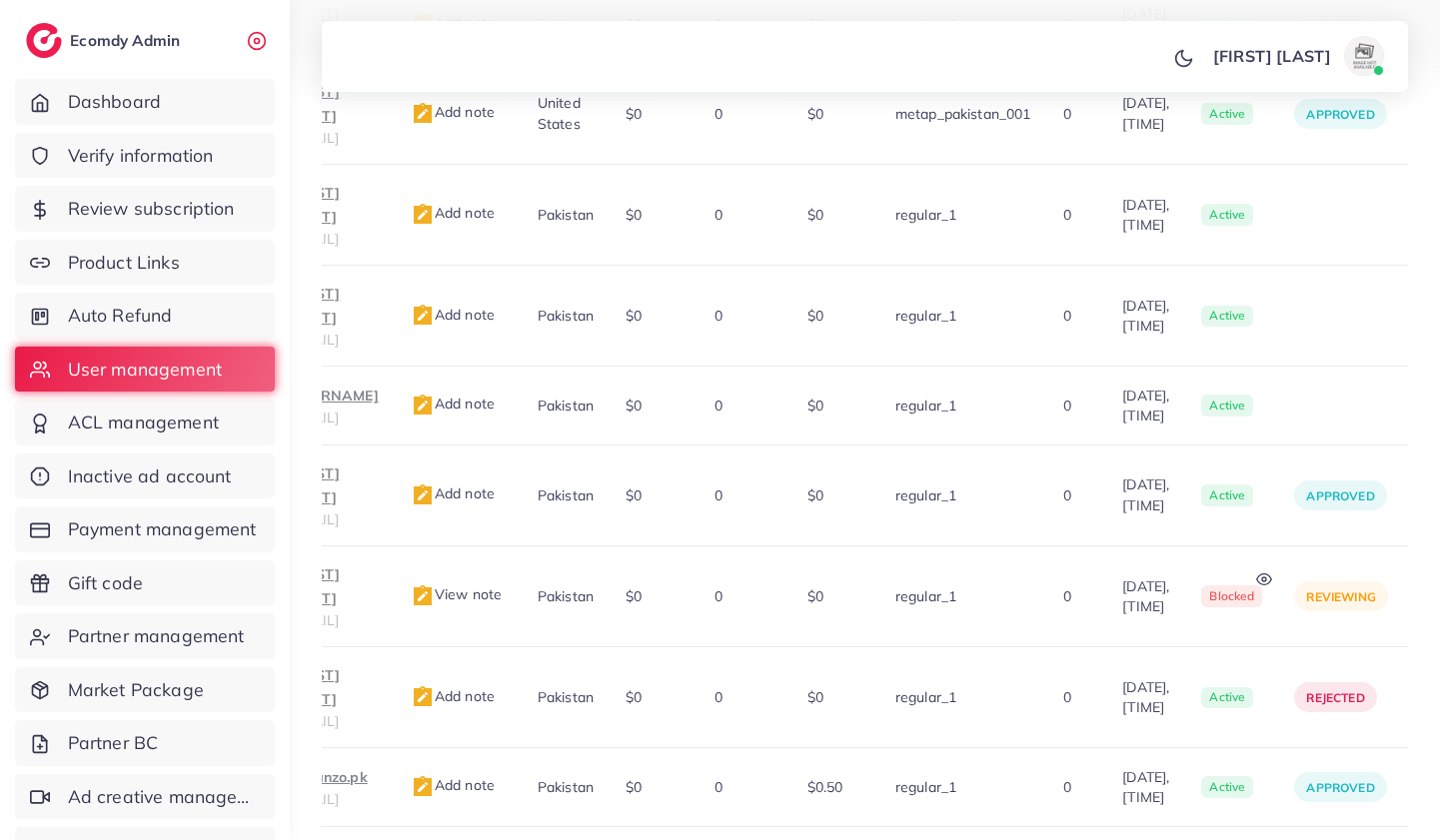 click on "25" at bounding box center [1236, 861] 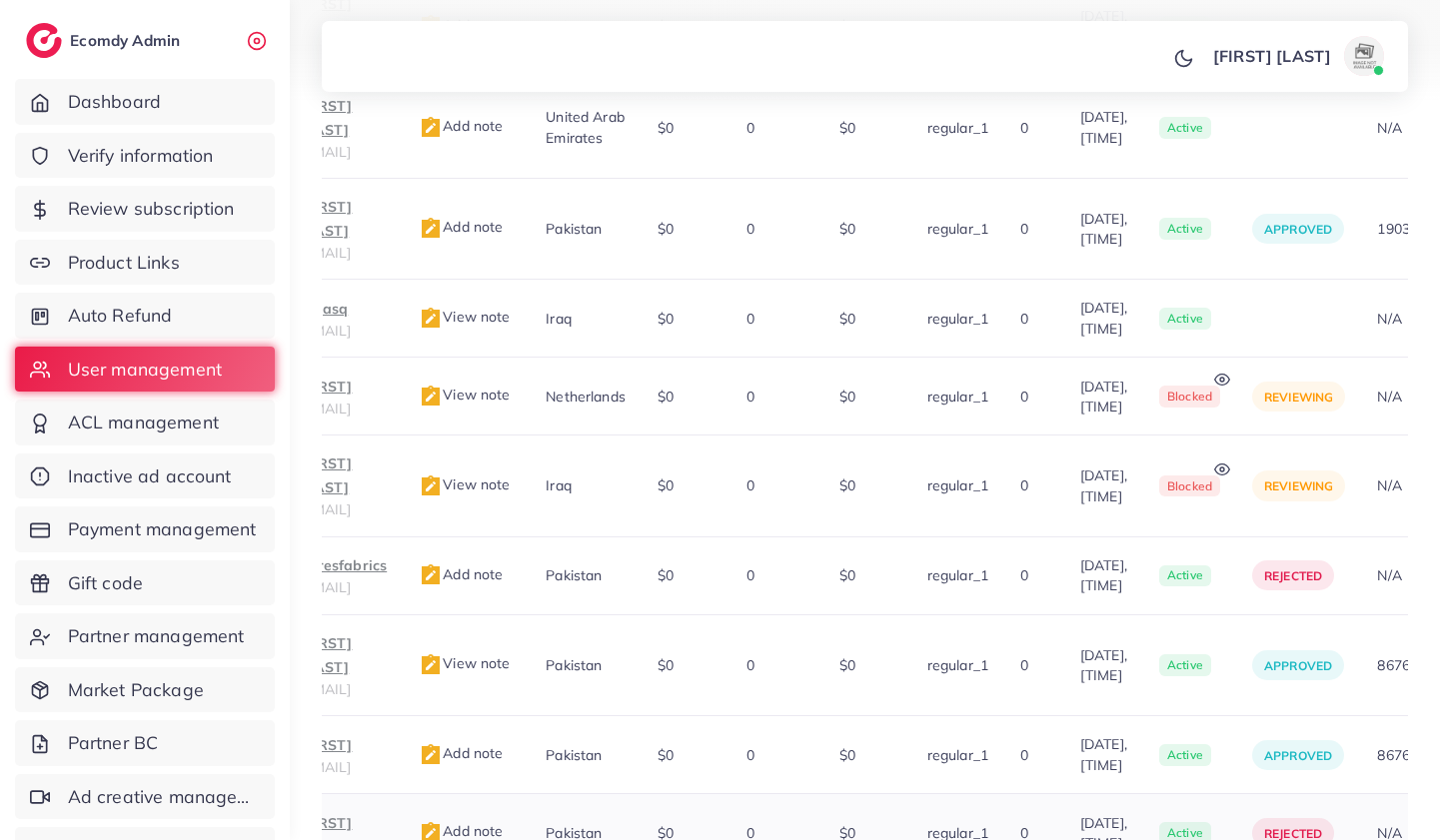 scroll, scrollTop: 818, scrollLeft: 0, axis: vertical 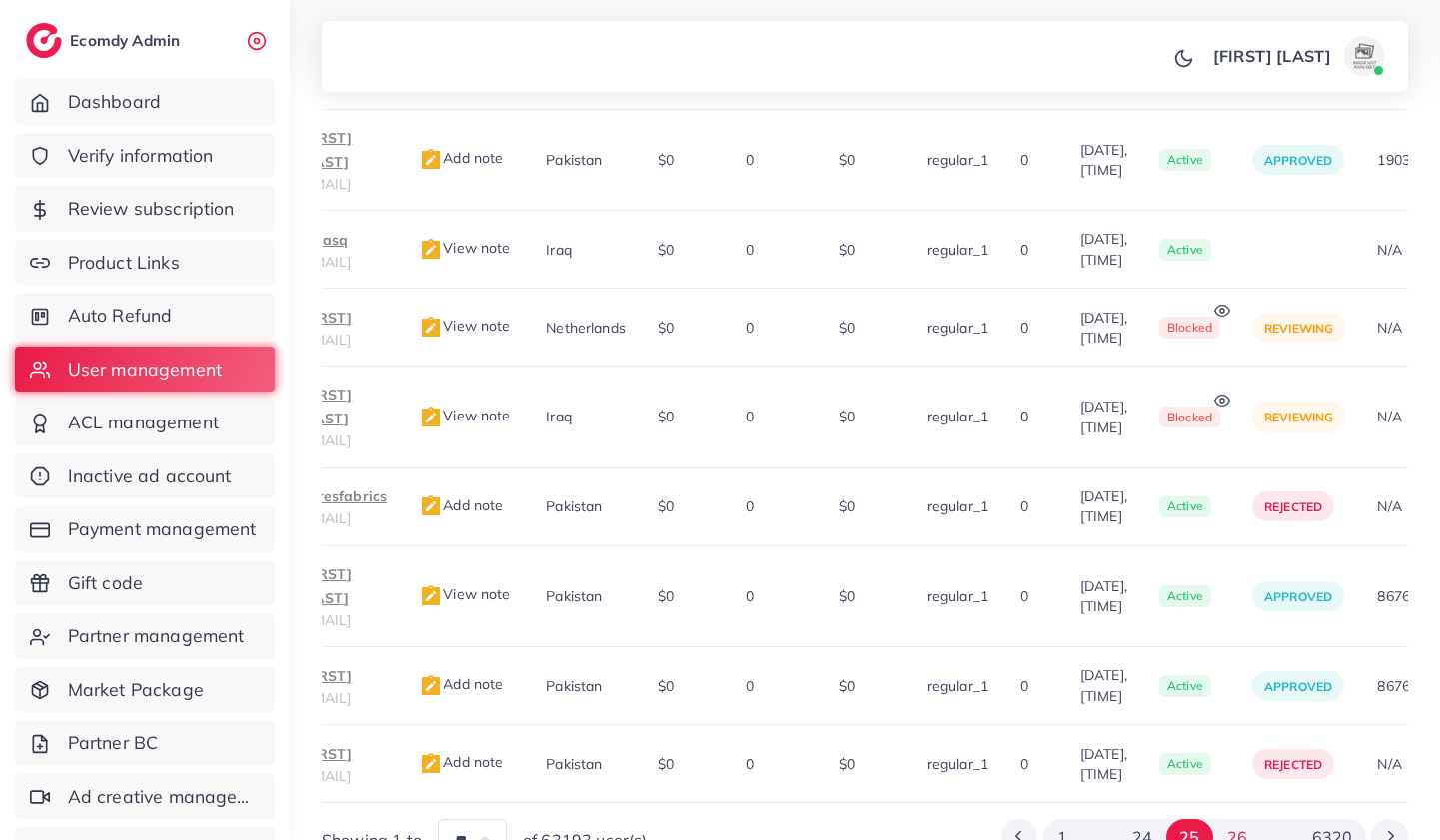 click on "26" at bounding box center [1236, 837] 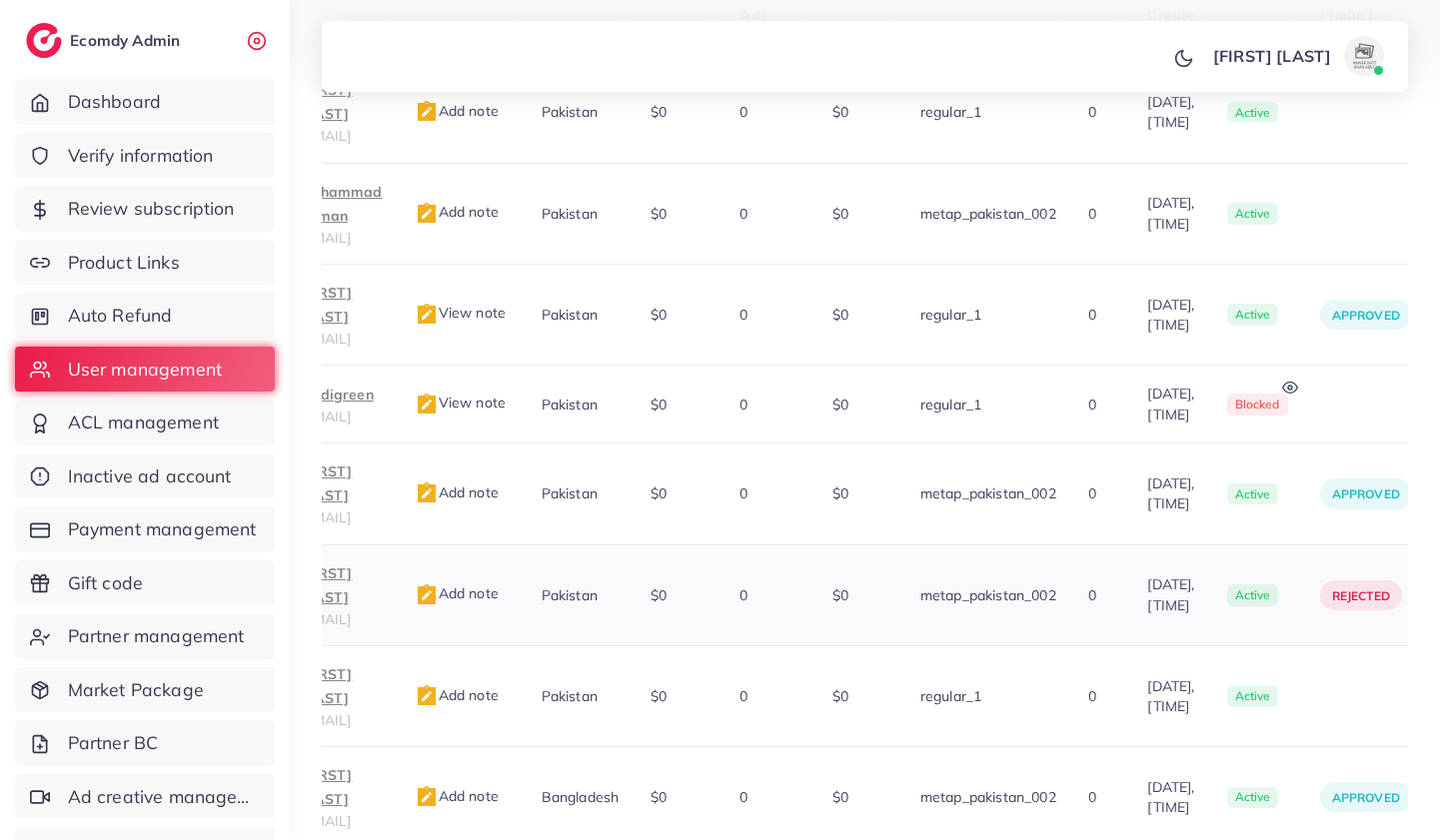 scroll, scrollTop: 818, scrollLeft: 0, axis: vertical 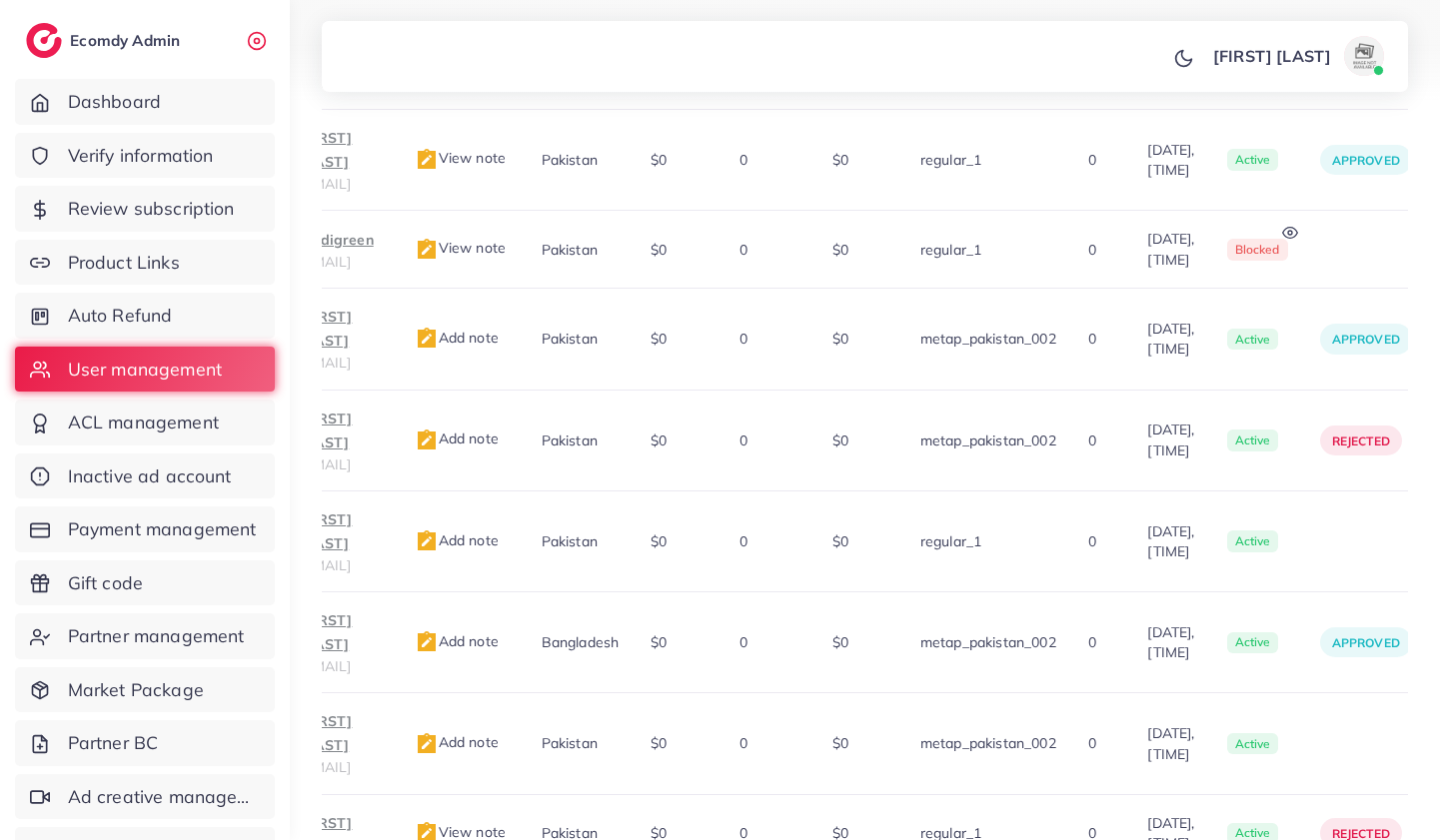 click on "27" at bounding box center [1236, 907] 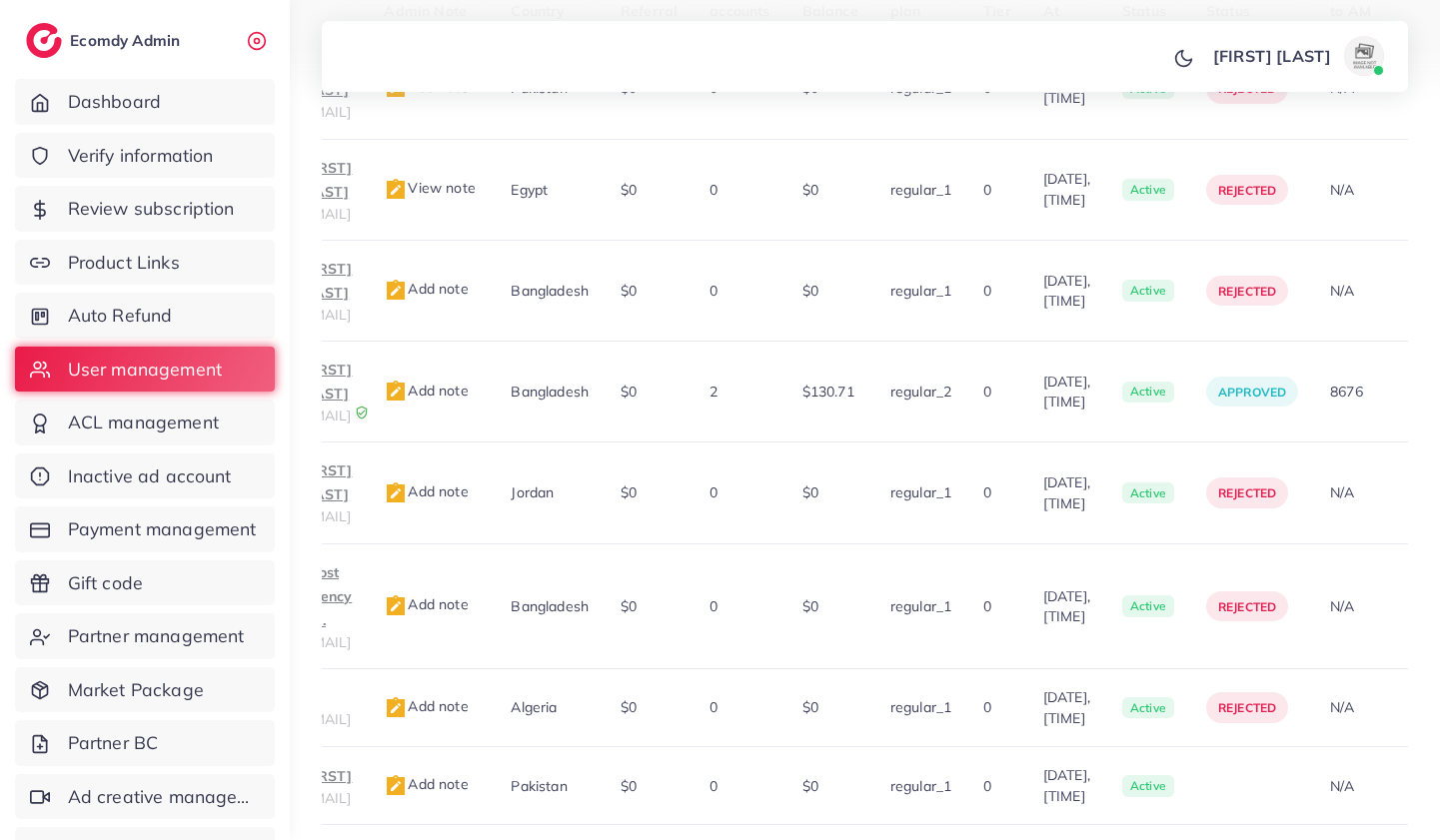 scroll, scrollTop: 818, scrollLeft: 0, axis: vertical 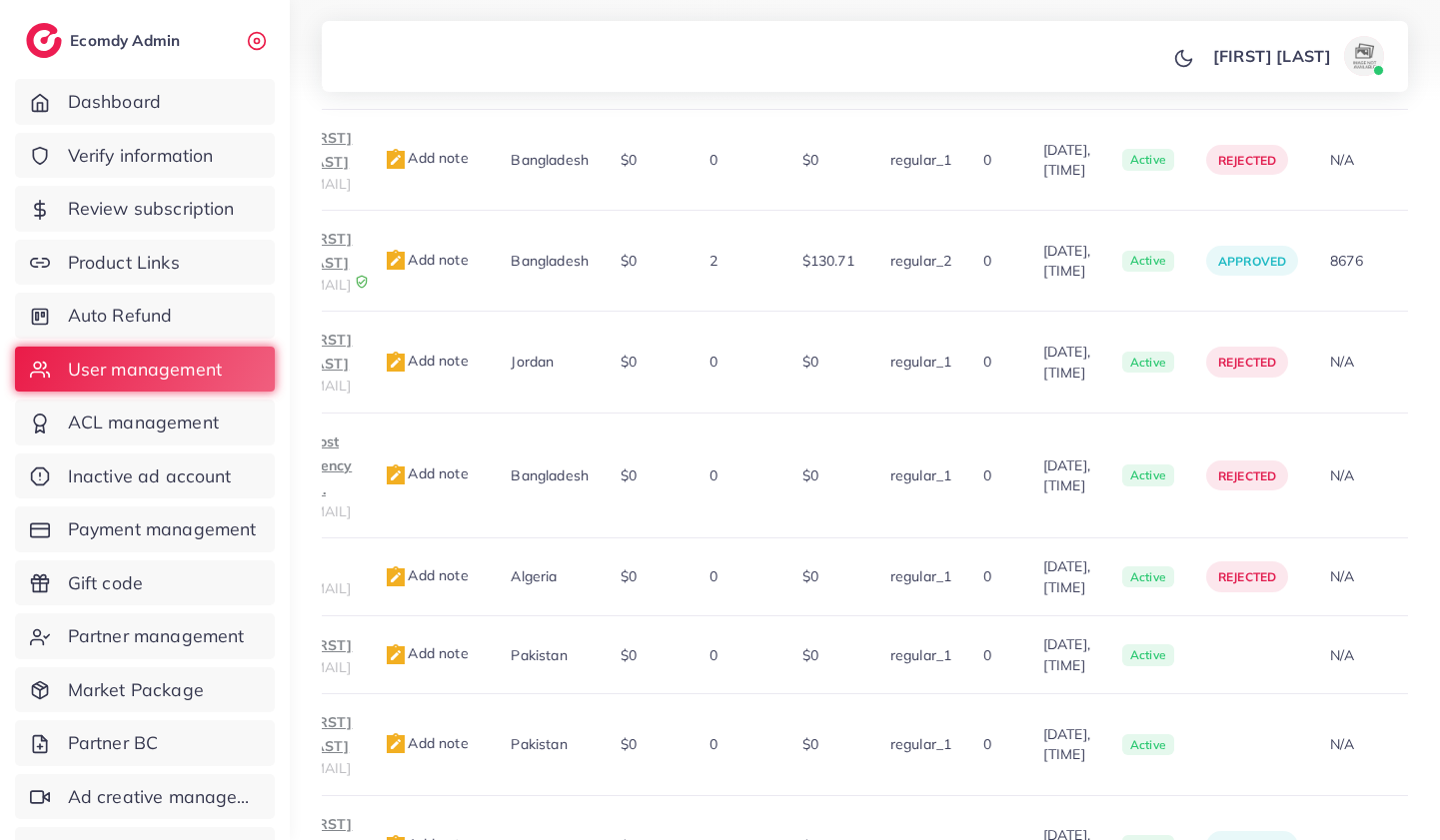 click on "28" at bounding box center (1236, 931) 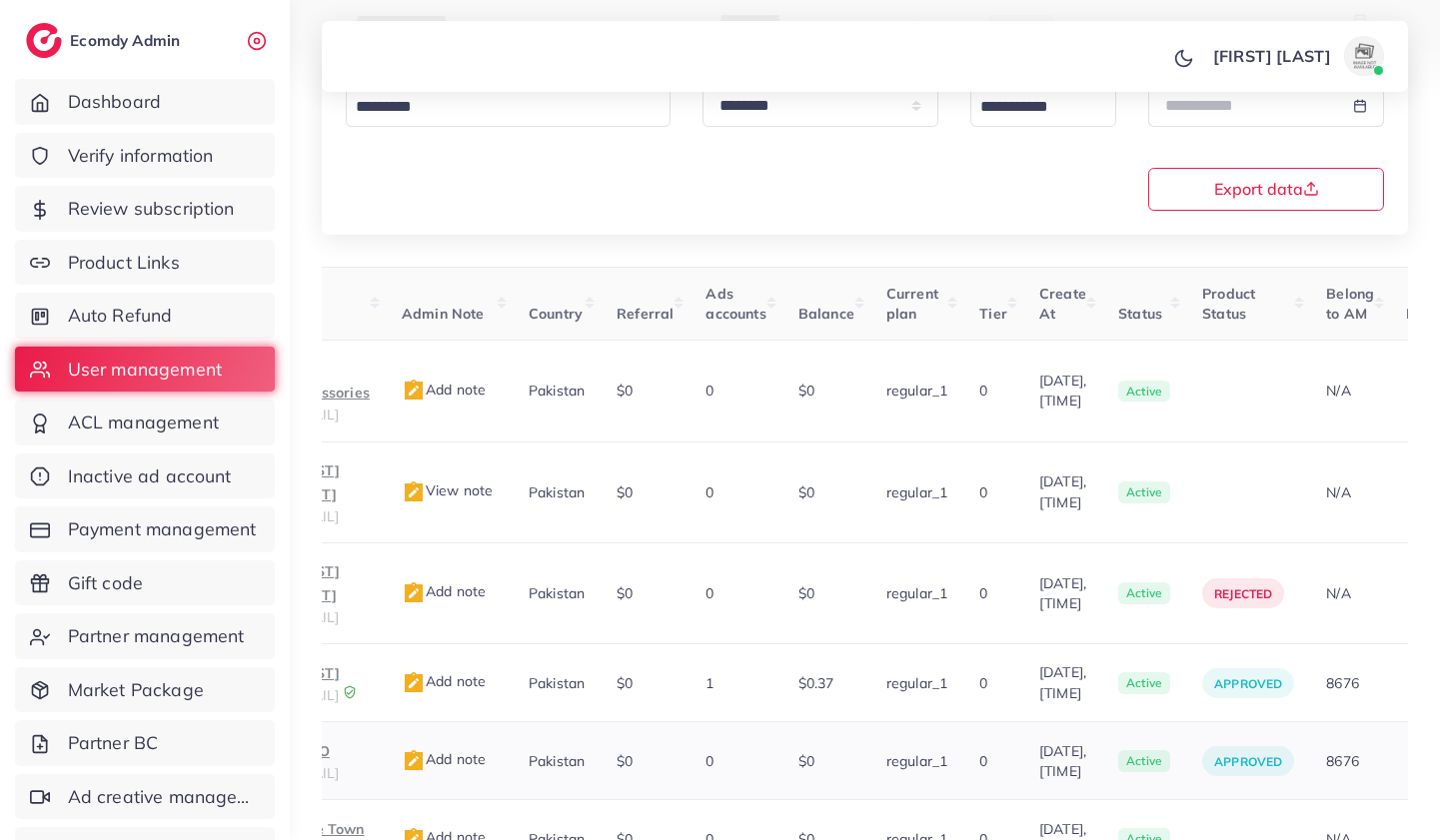 scroll, scrollTop: 0, scrollLeft: 0, axis: both 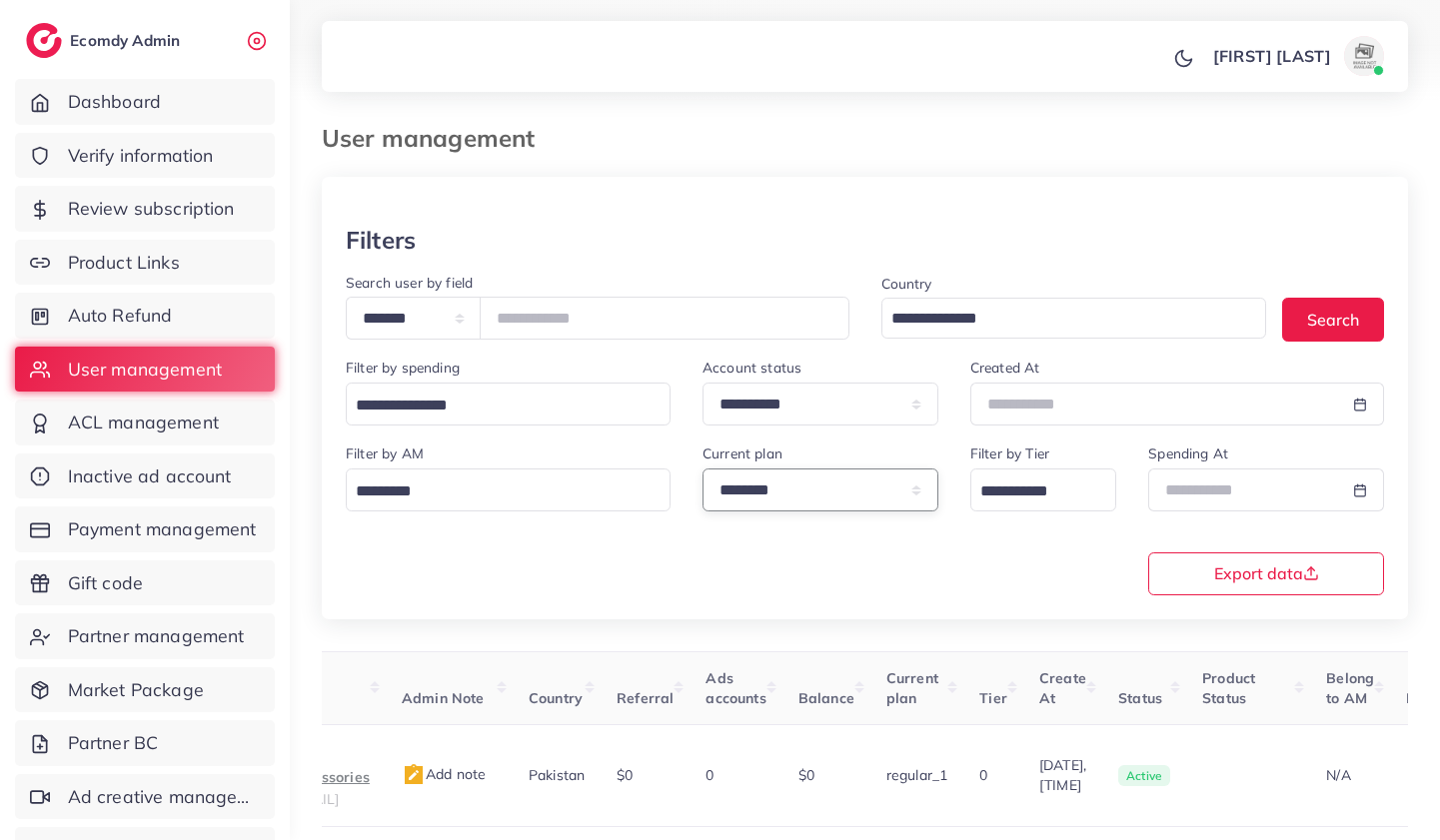 click on "**********" at bounding box center (820, 489) 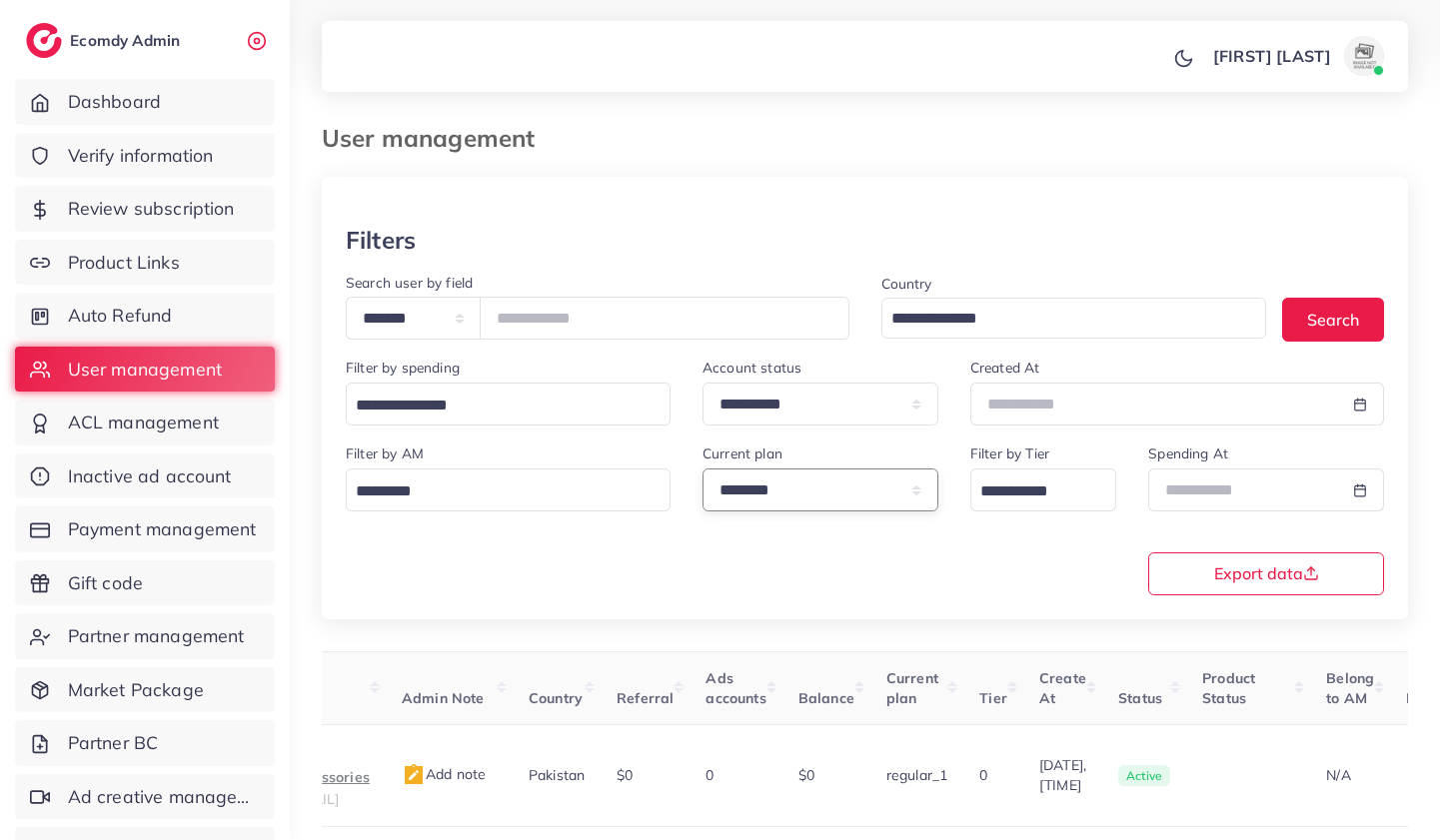 select on "*********" 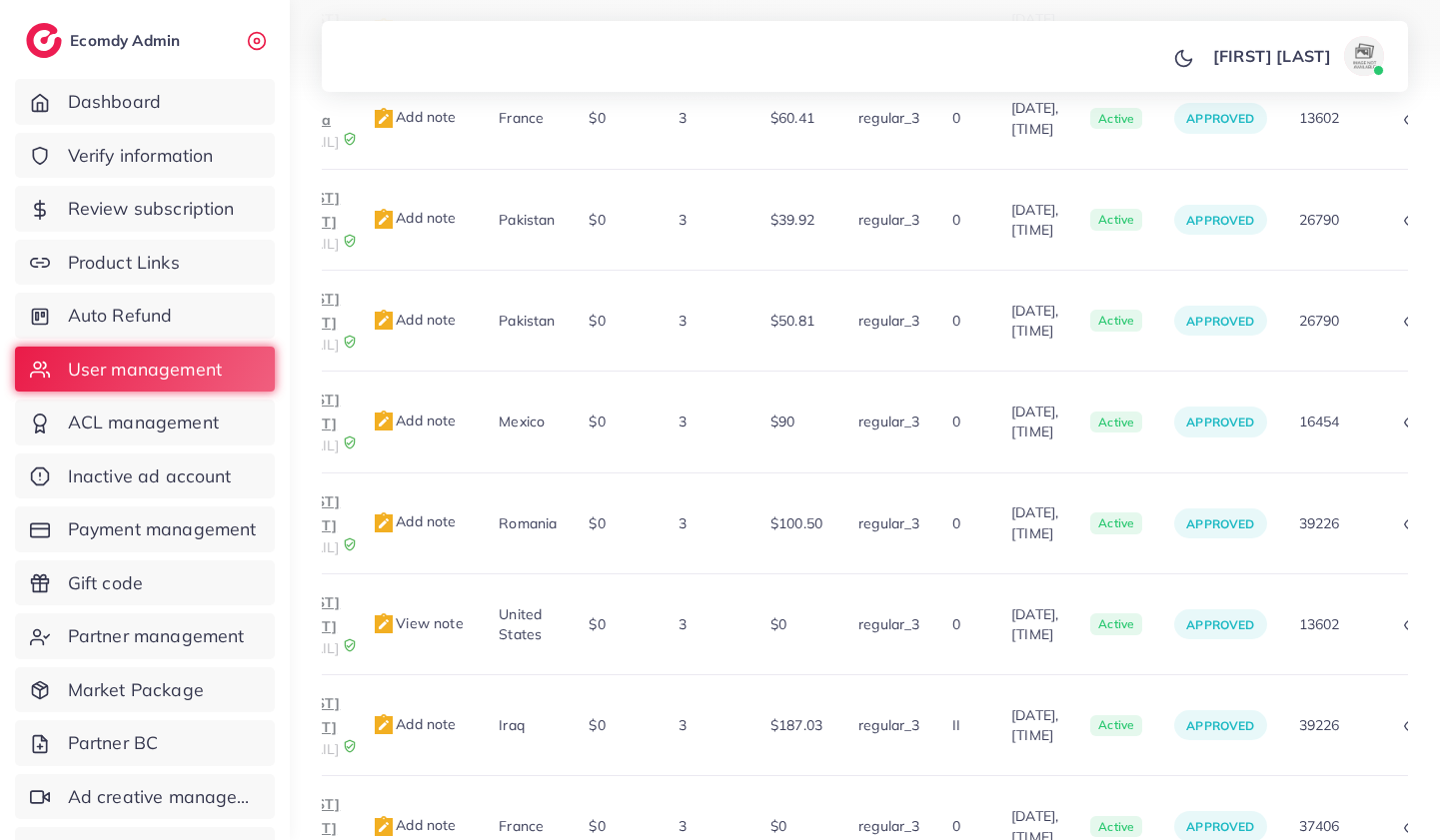 scroll, scrollTop: 812, scrollLeft: 0, axis: vertical 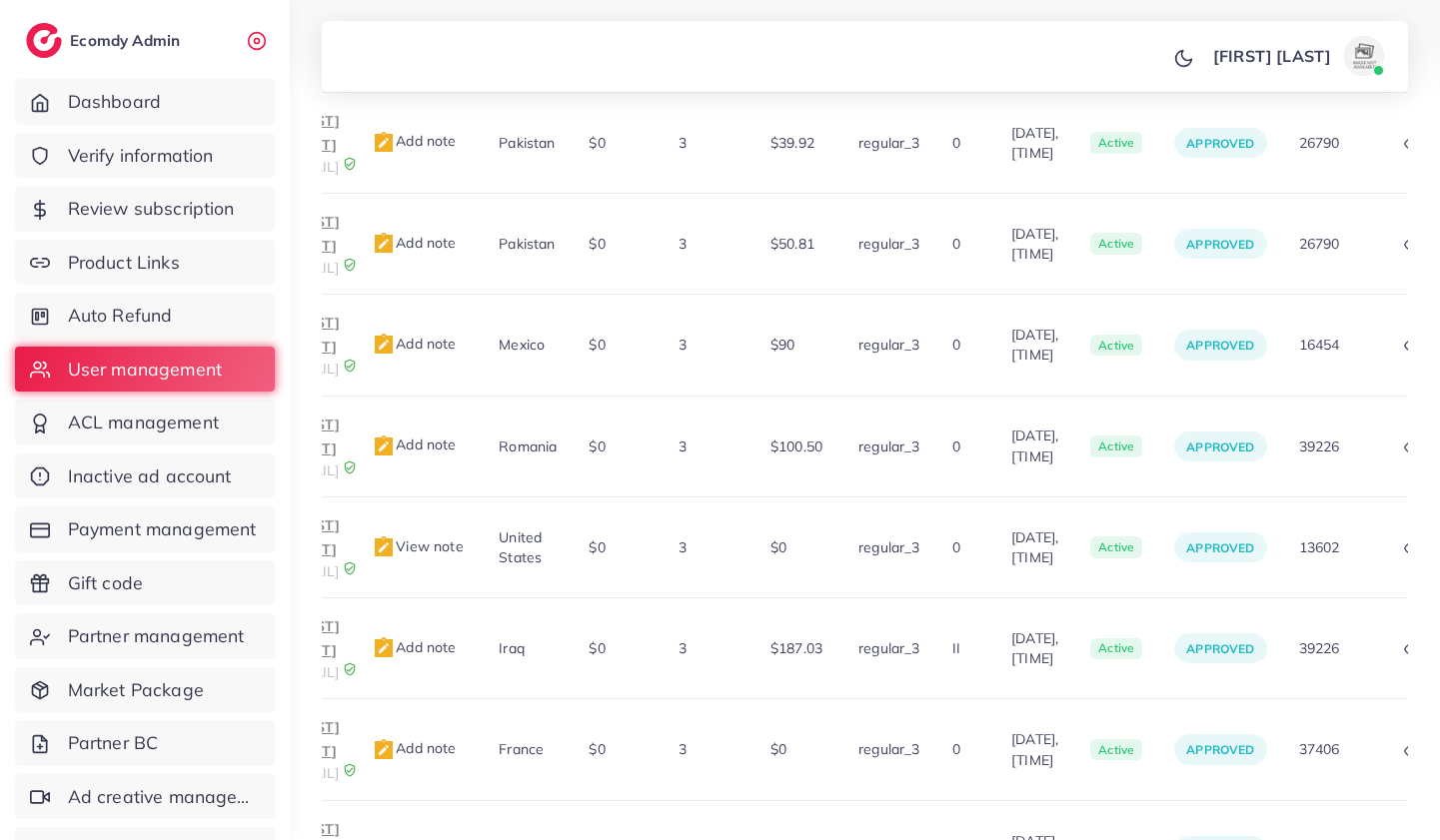 click on "5" at bounding box center (1347, 936) 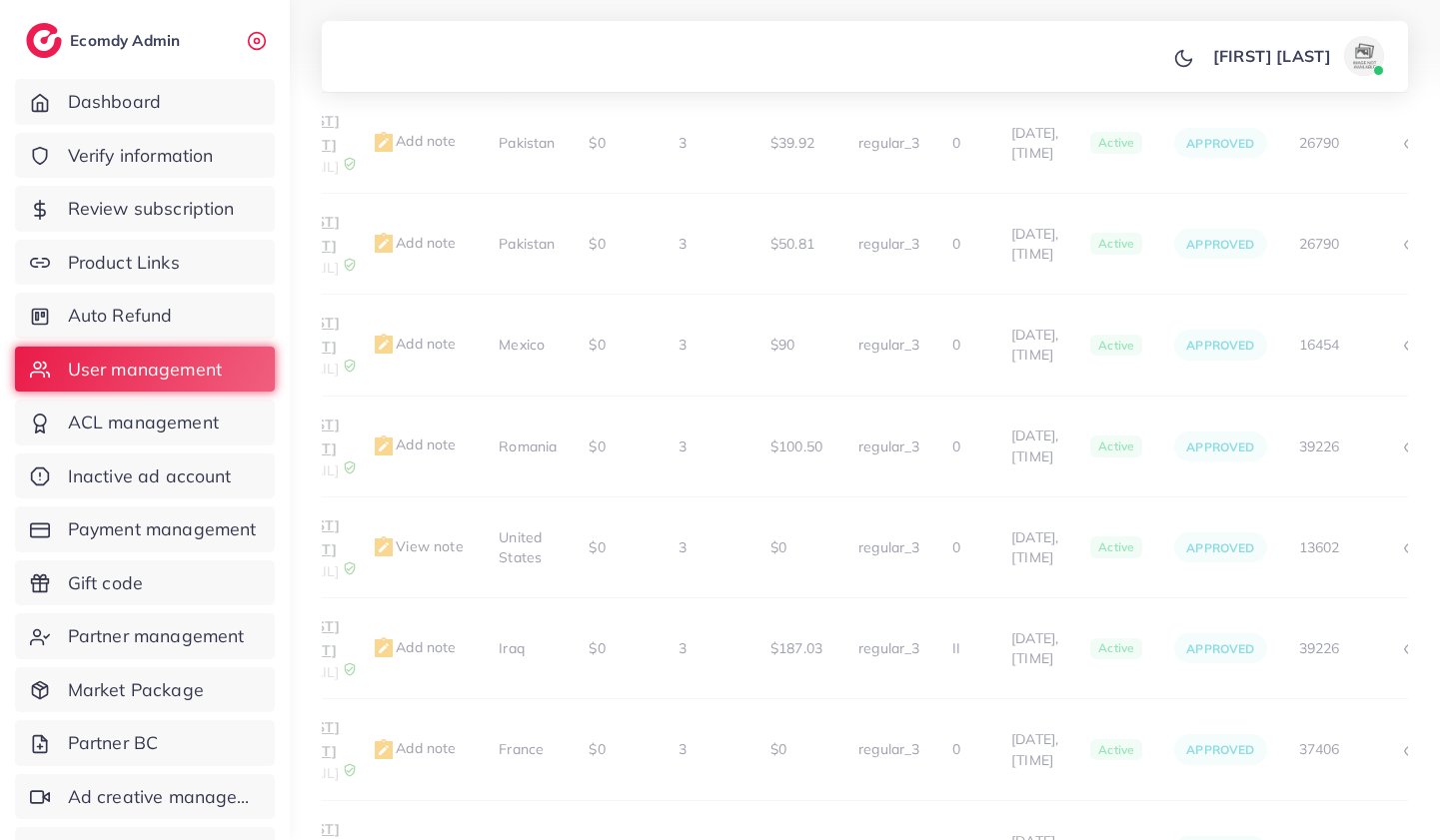 scroll, scrollTop: 506, scrollLeft: 0, axis: vertical 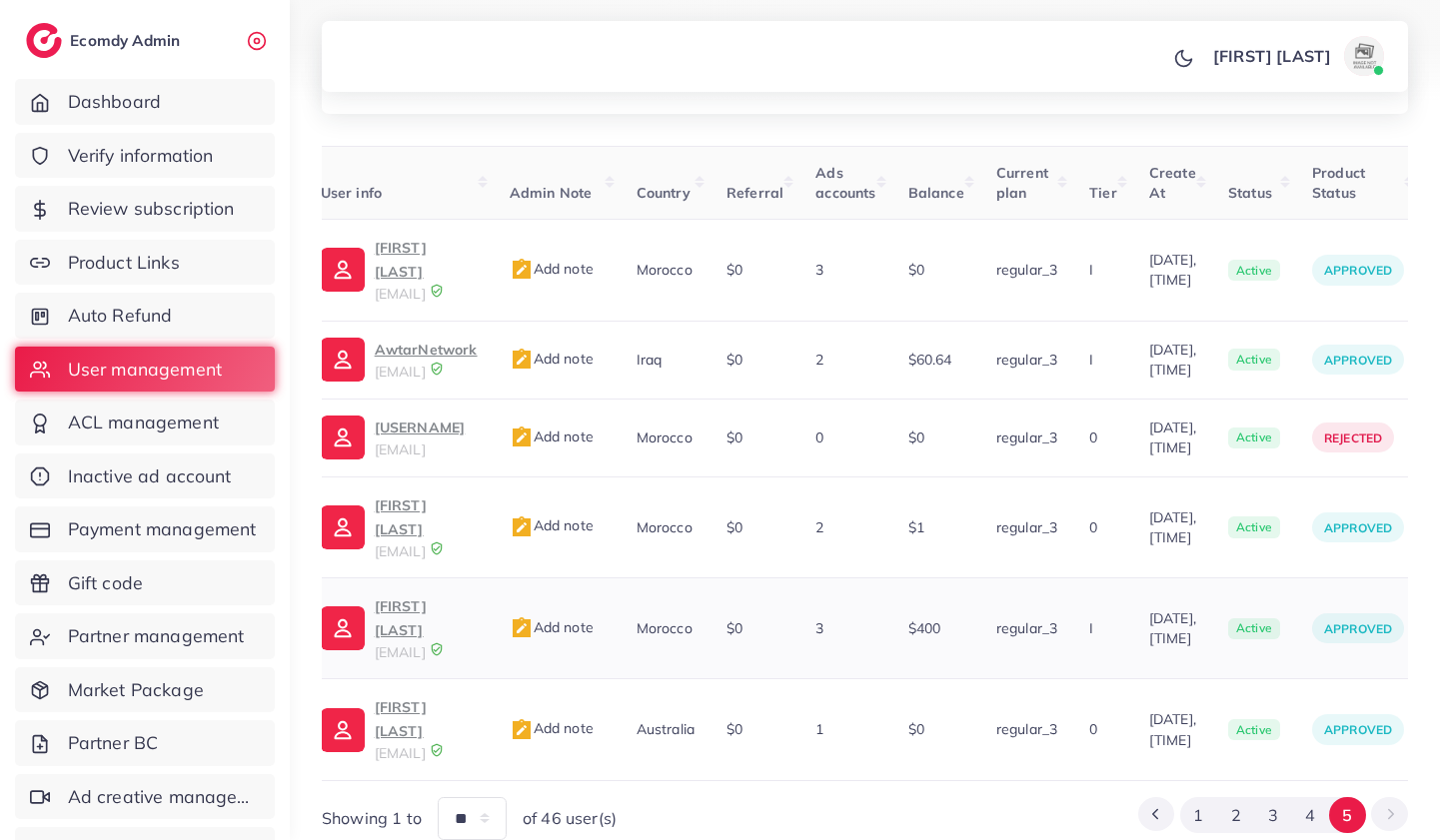 click on "[EMAIL]" at bounding box center [400, 652] 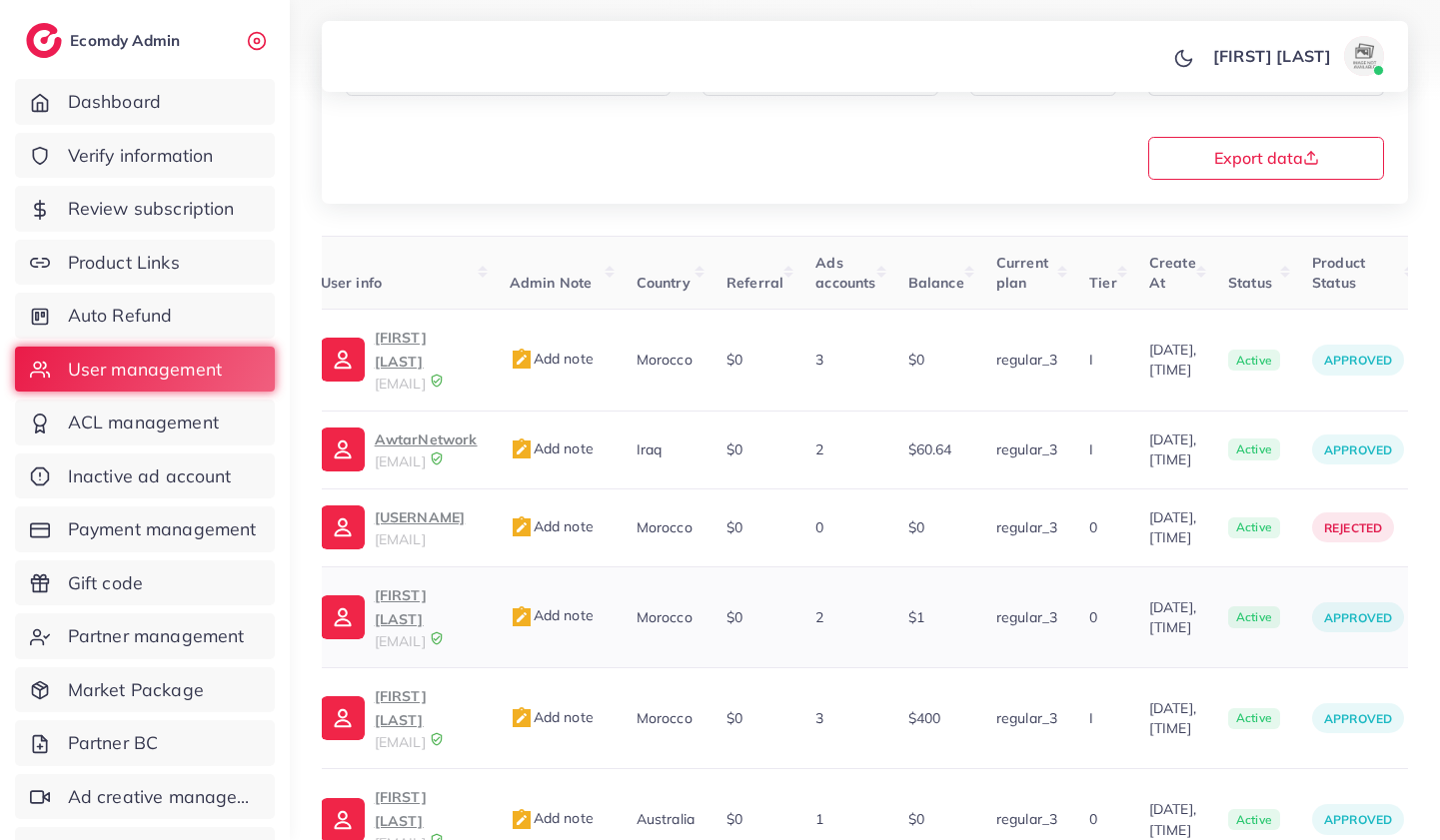 scroll, scrollTop: 365, scrollLeft: 0, axis: vertical 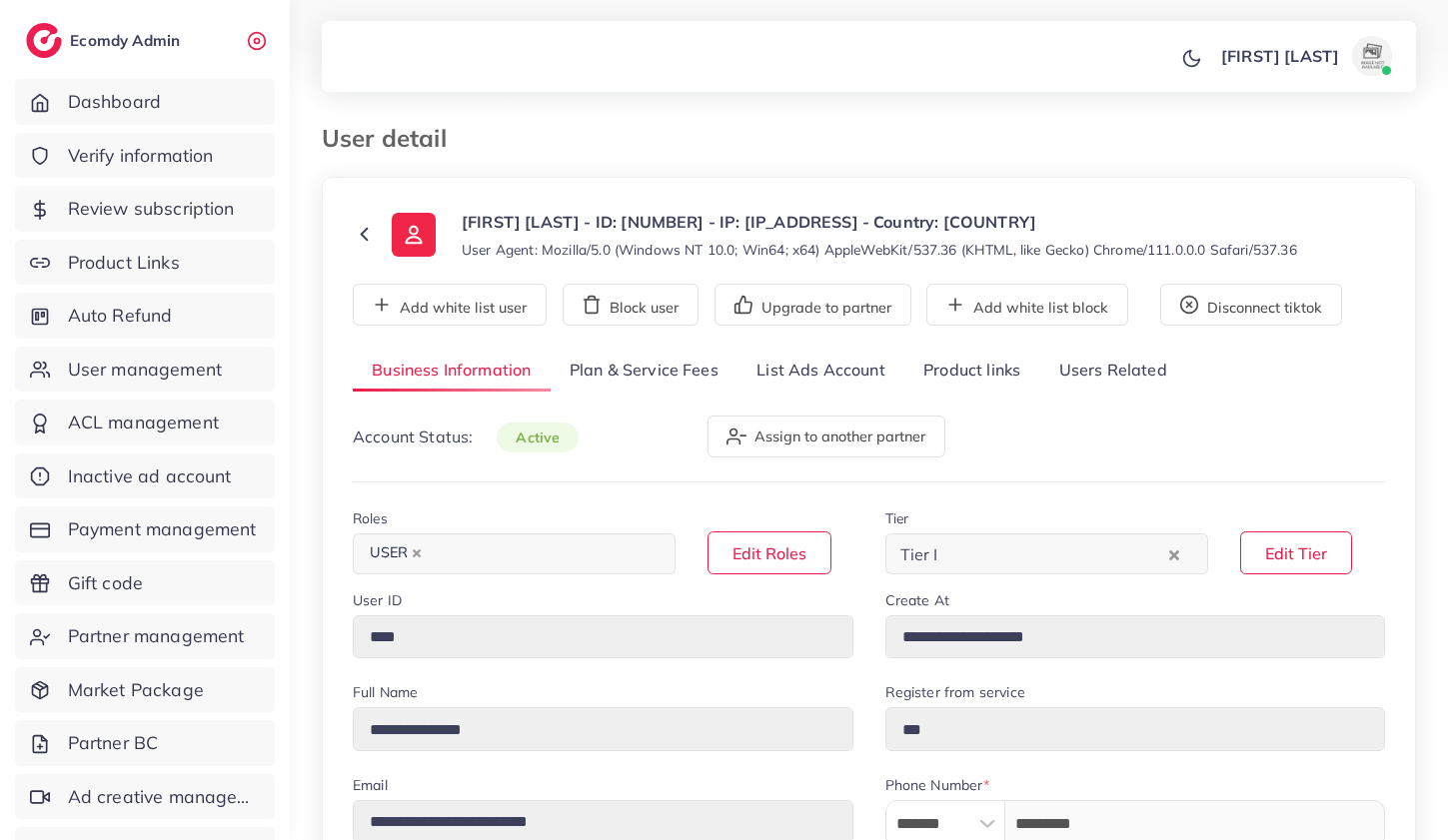 select on "*******" 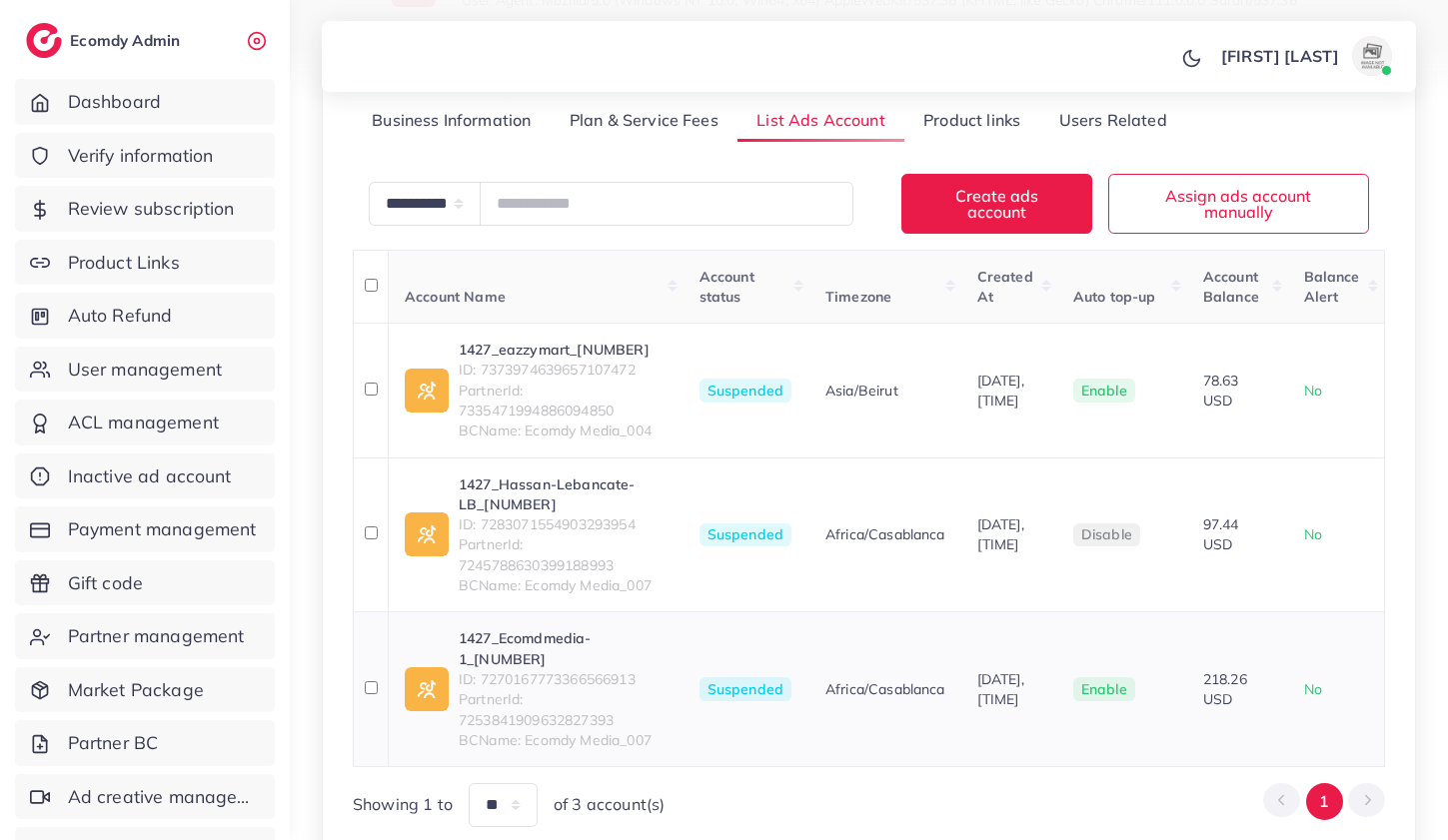 scroll, scrollTop: 233, scrollLeft: 0, axis: vertical 